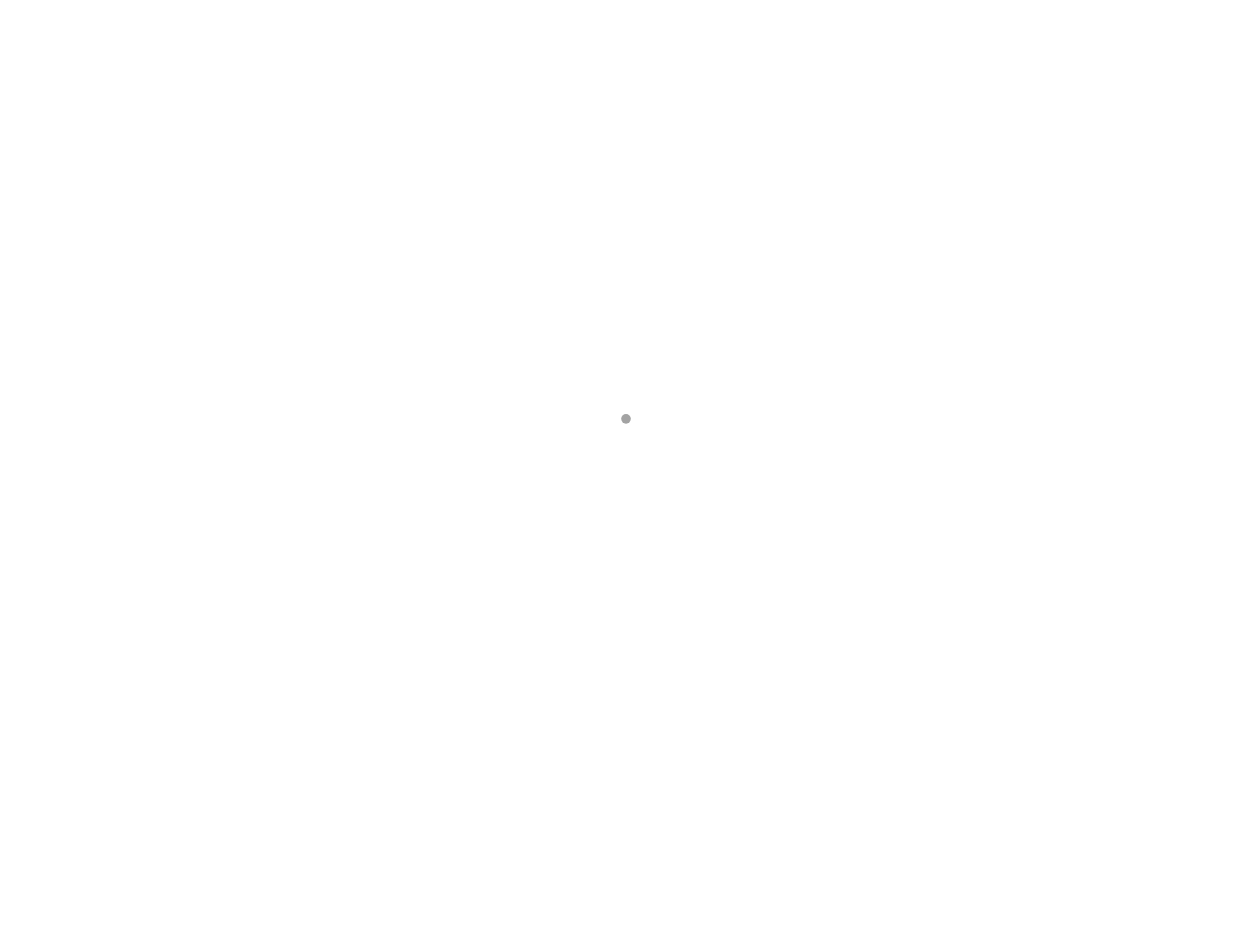 scroll, scrollTop: 0, scrollLeft: 0, axis: both 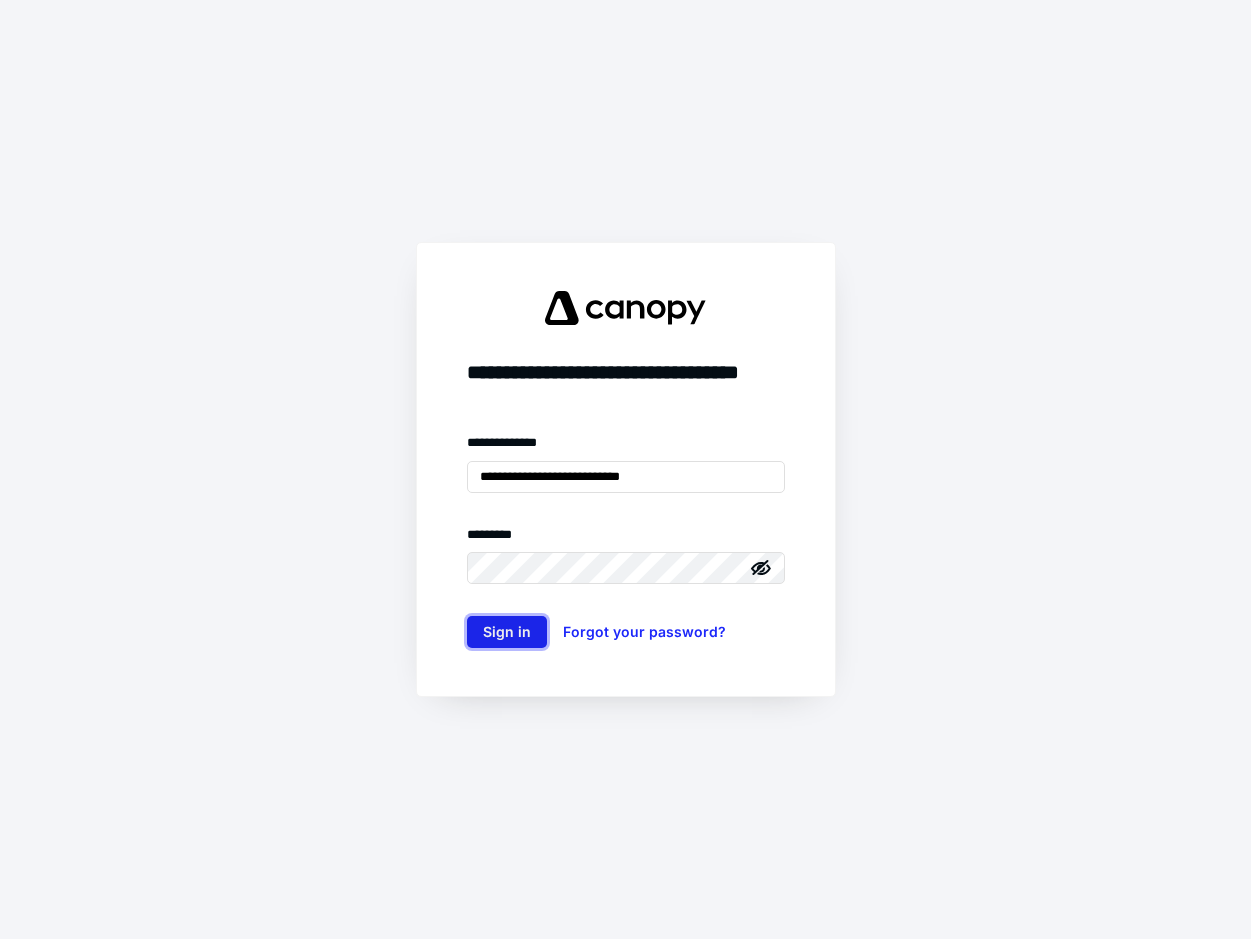 click on "Sign in" at bounding box center [507, 632] 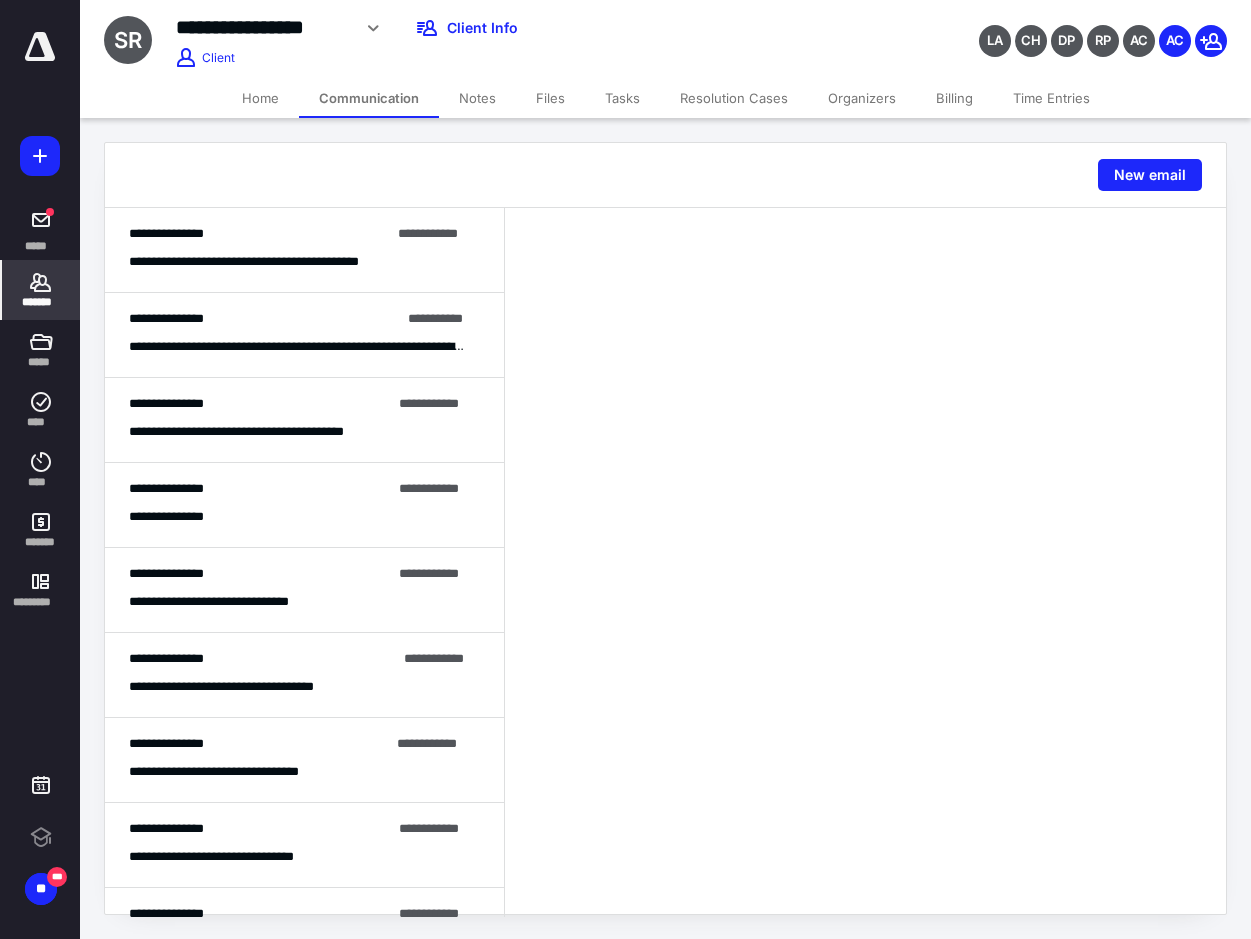 click 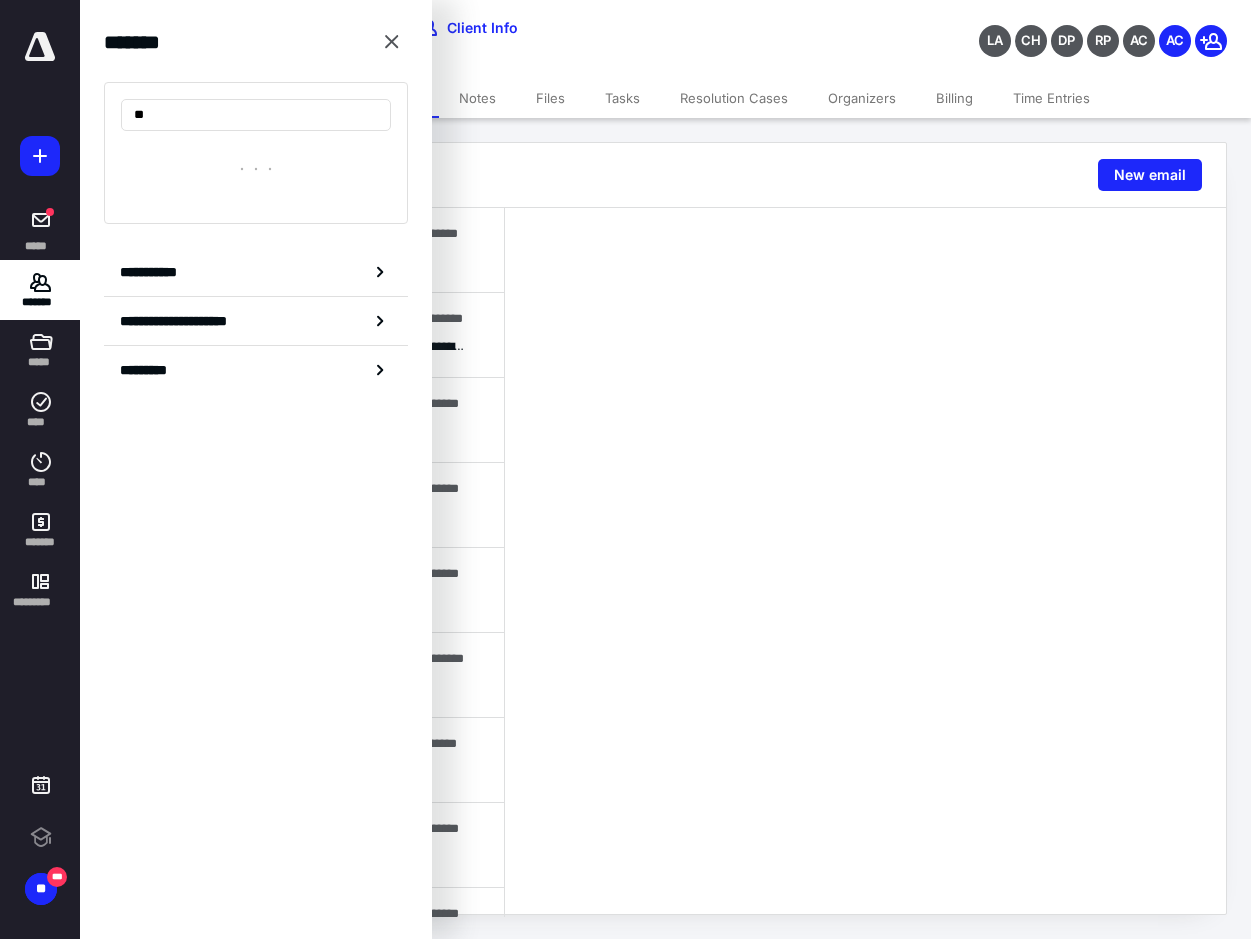 scroll, scrollTop: 0, scrollLeft: 0, axis: both 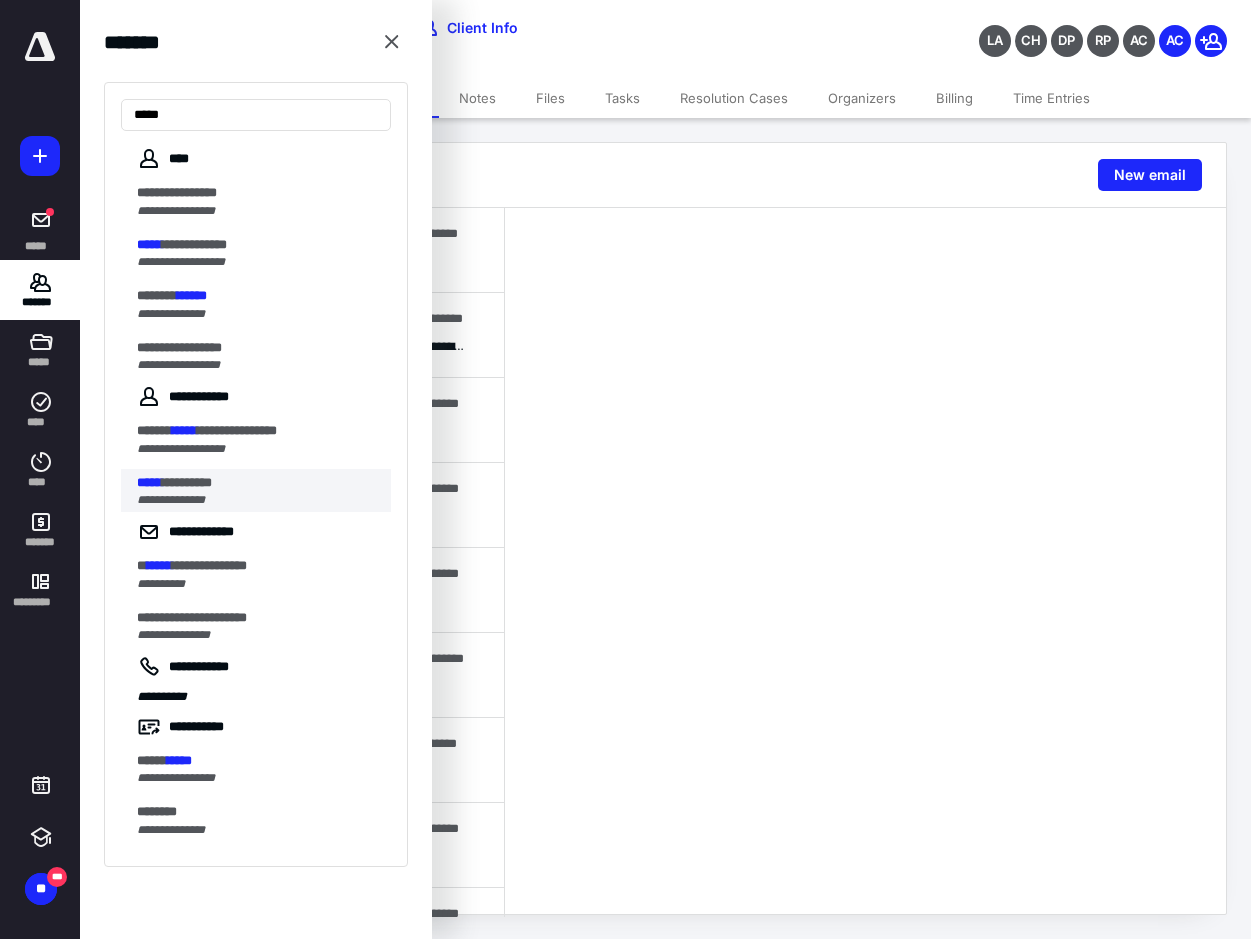 type on "*****" 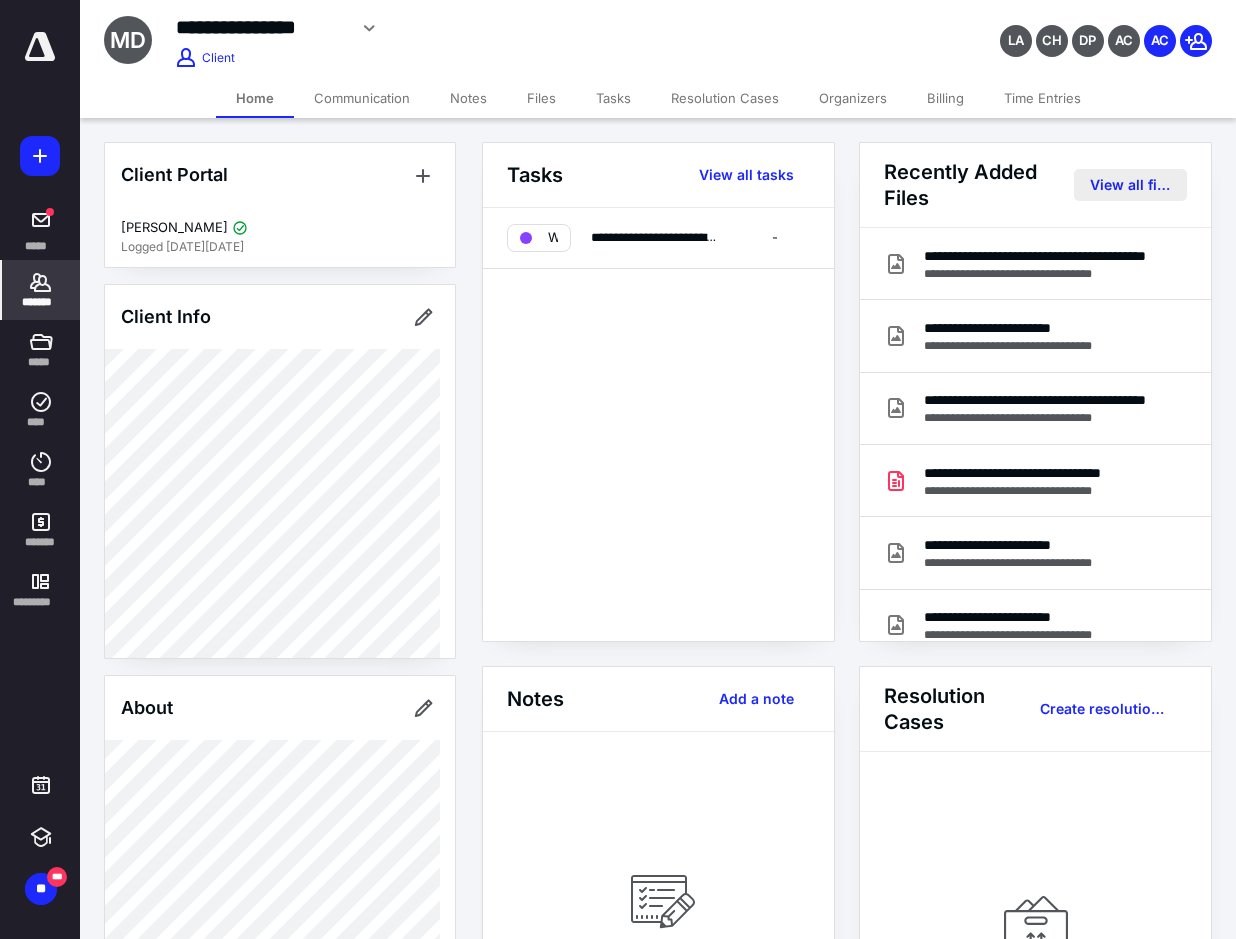 click on "View all files" at bounding box center (1130, 185) 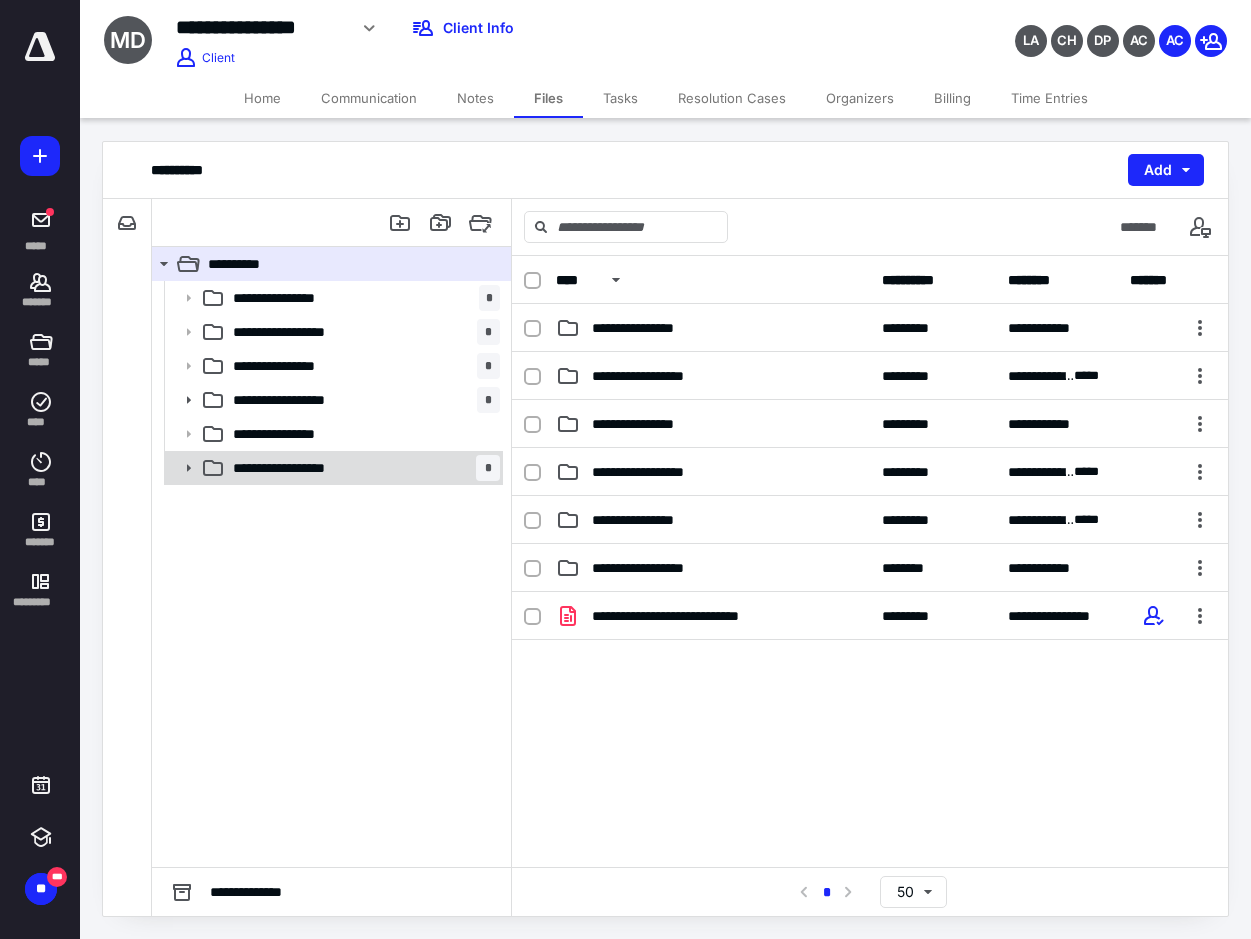 click on "**********" at bounding box center [303, 468] 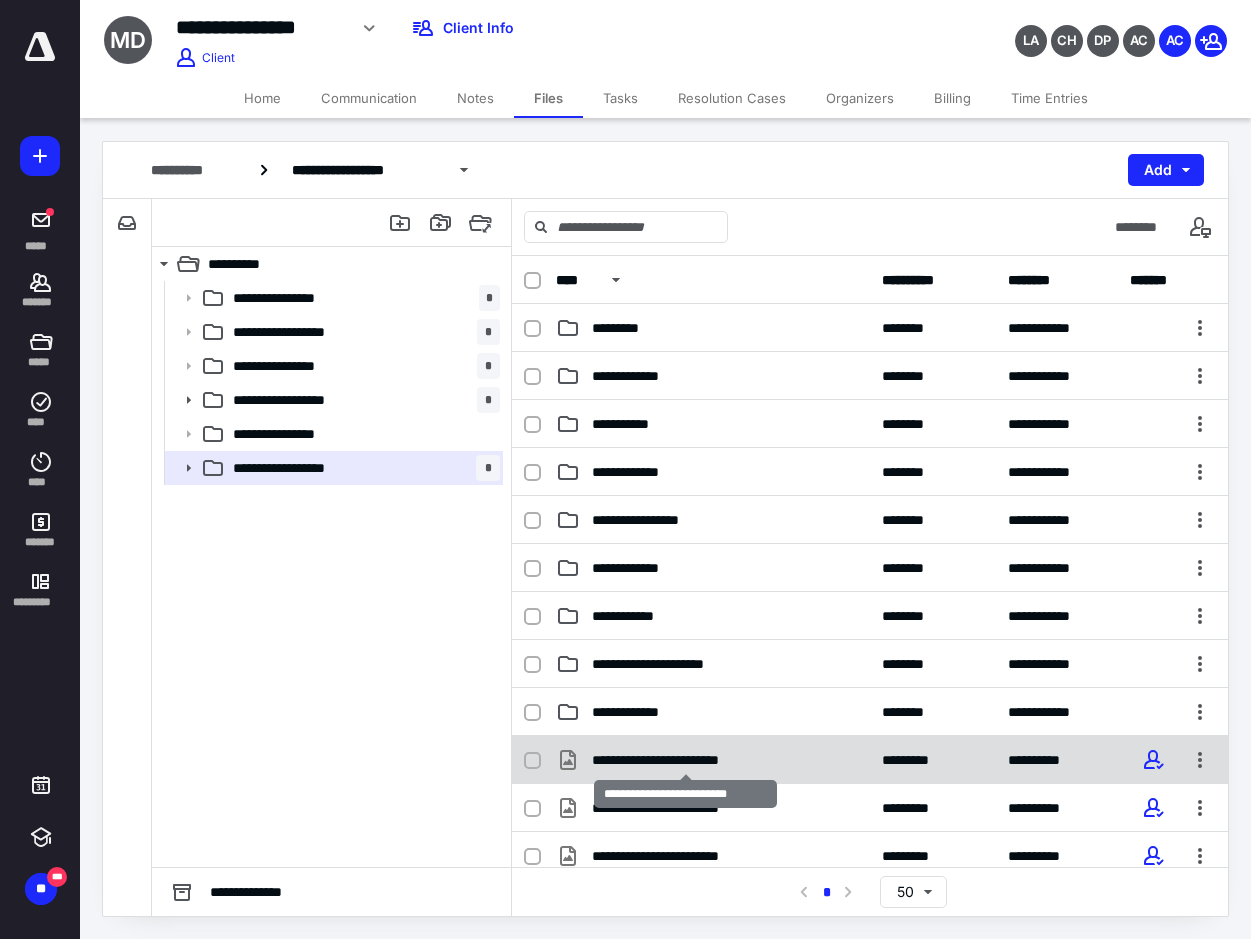 click on "**********" at bounding box center [686, 760] 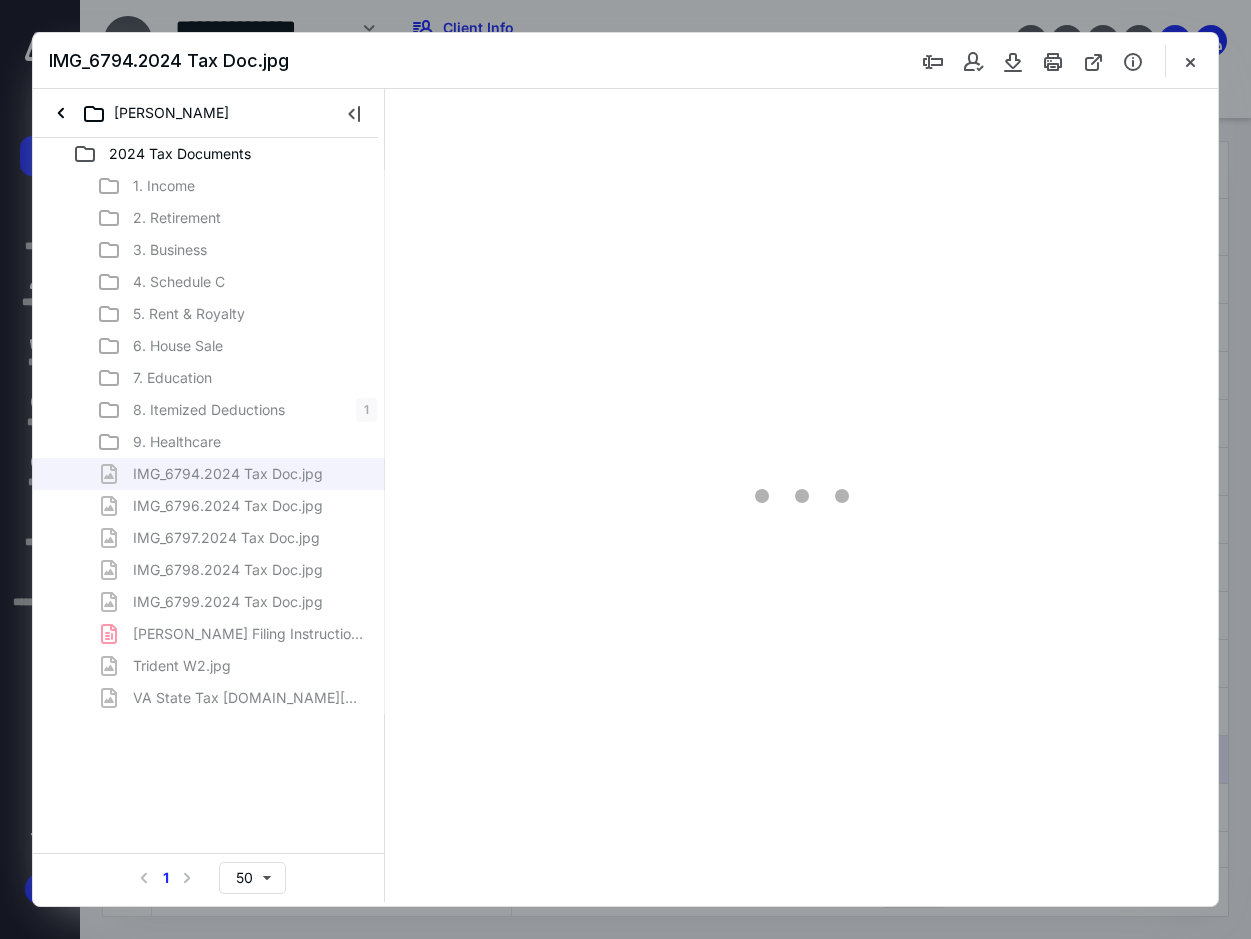 scroll, scrollTop: 0, scrollLeft: 0, axis: both 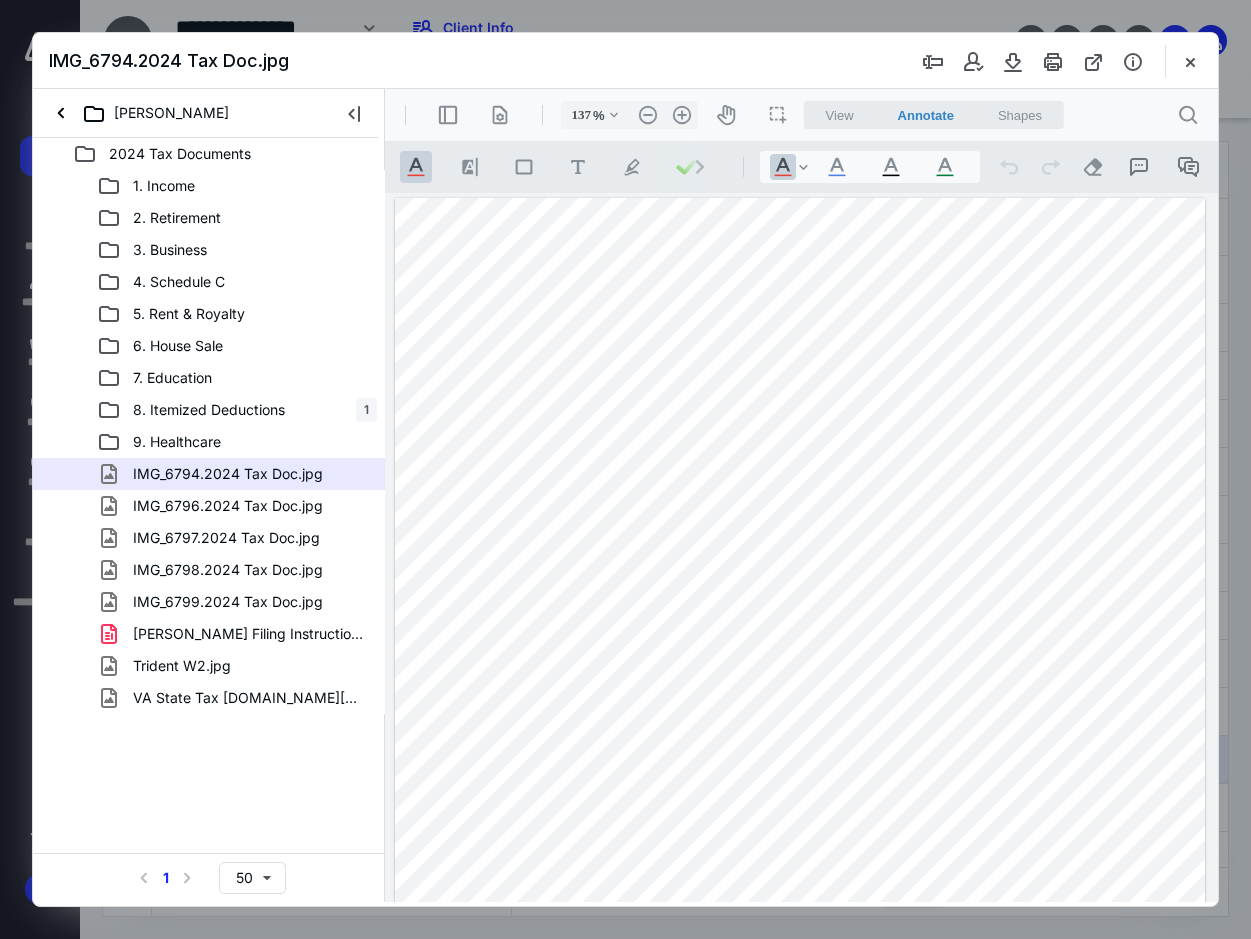 click at bounding box center [800, 738] 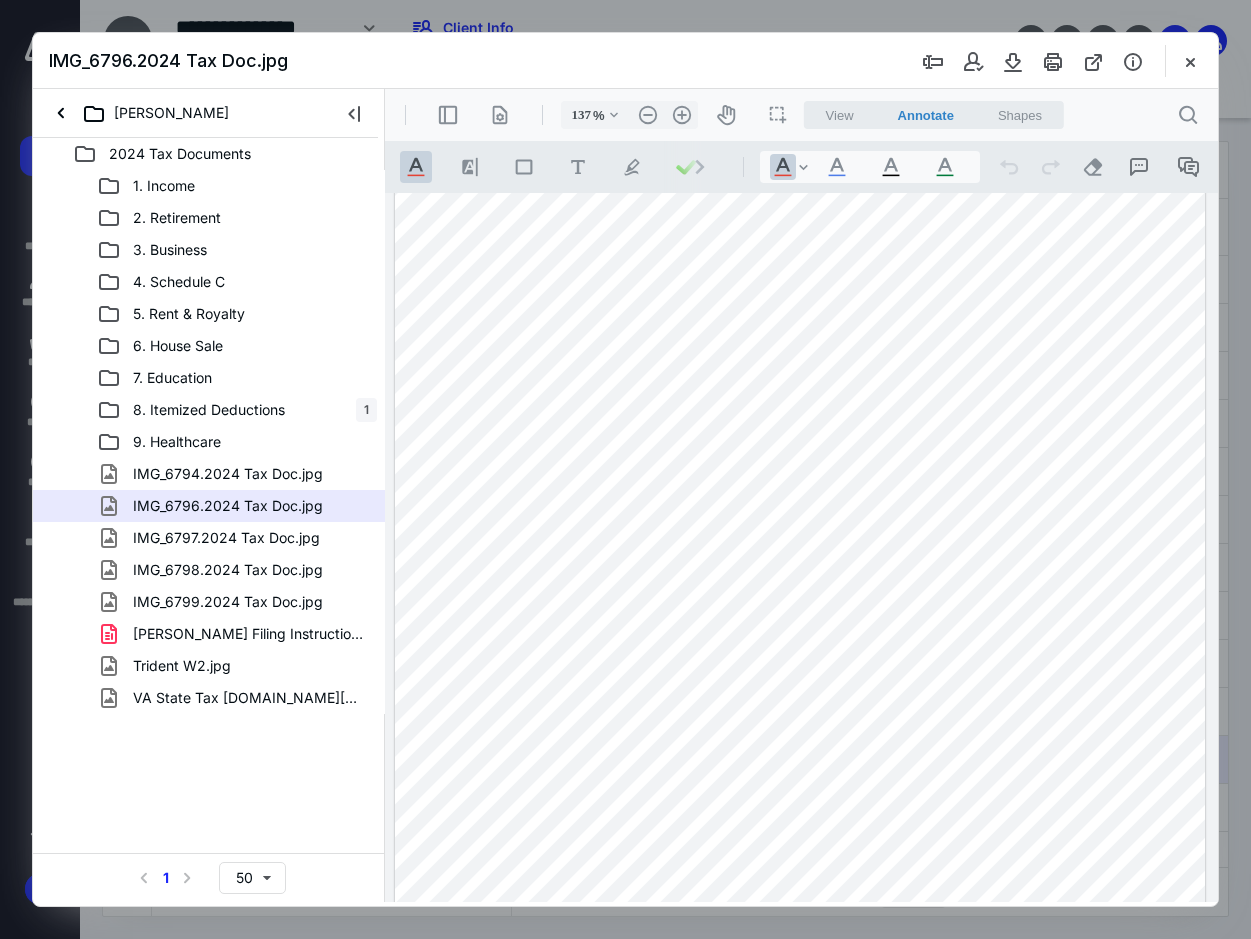 scroll, scrollTop: 381, scrollLeft: 0, axis: vertical 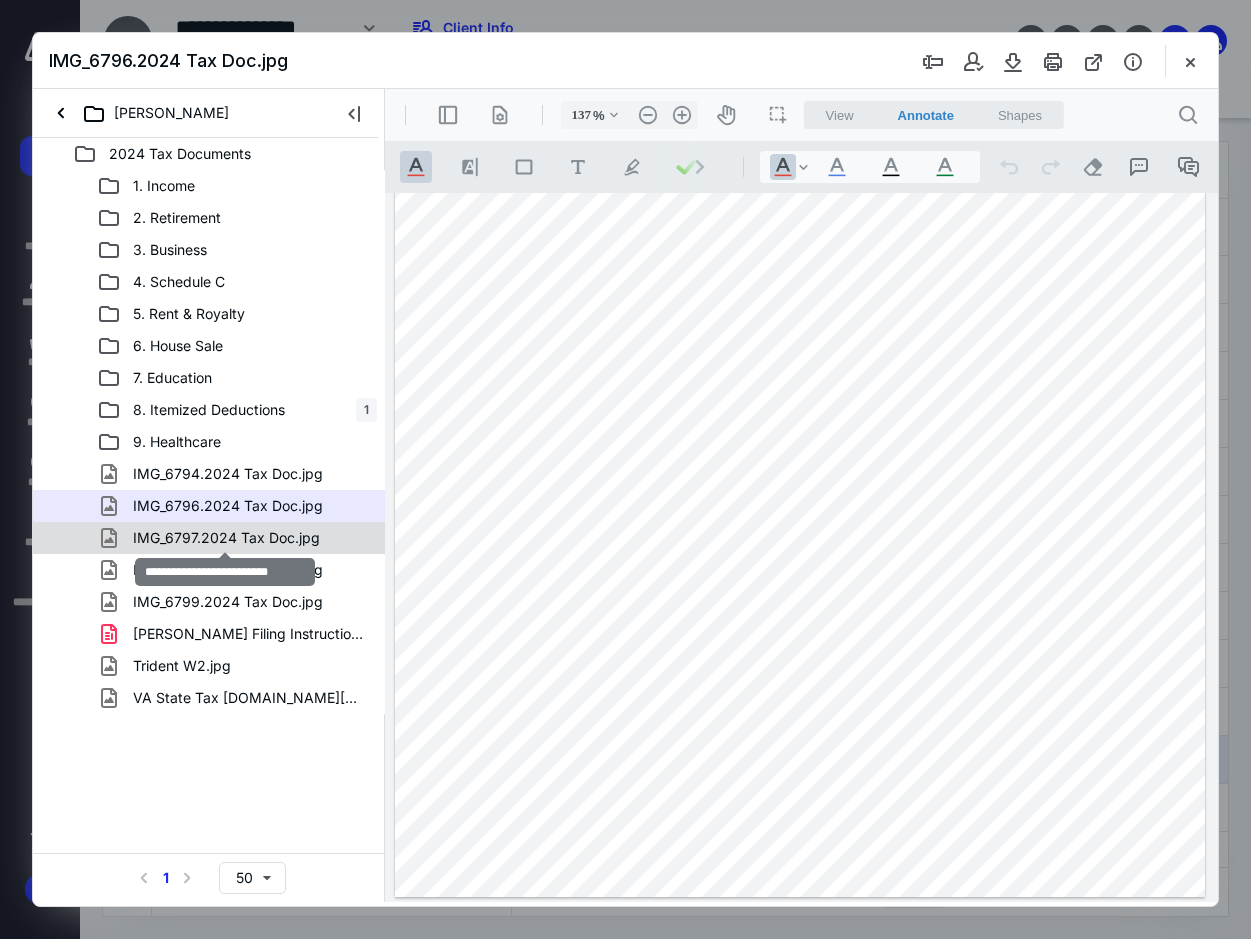 click on "IMG_6797.2024 Tax Doc.jpg" at bounding box center (226, 538) 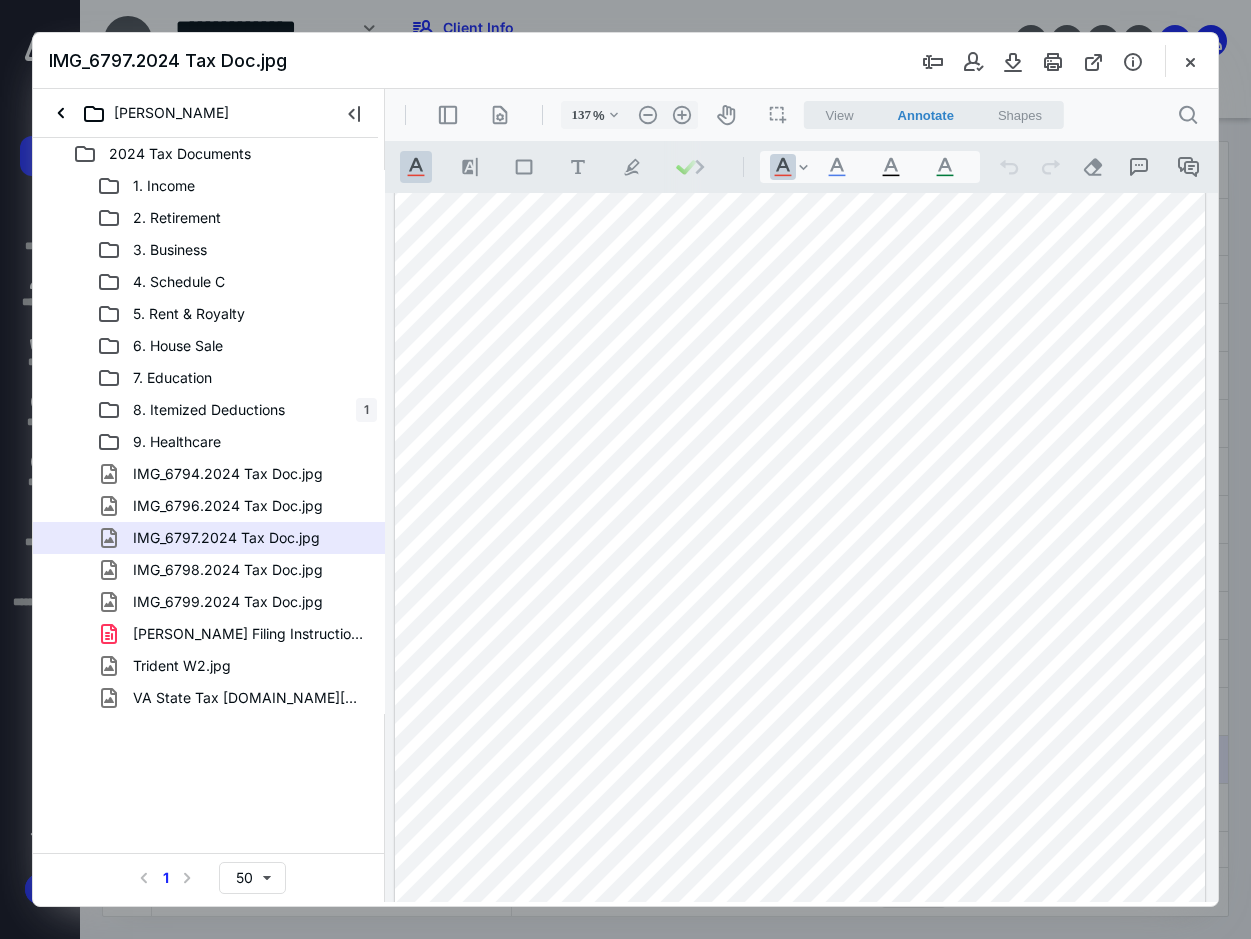 scroll, scrollTop: 381, scrollLeft: 0, axis: vertical 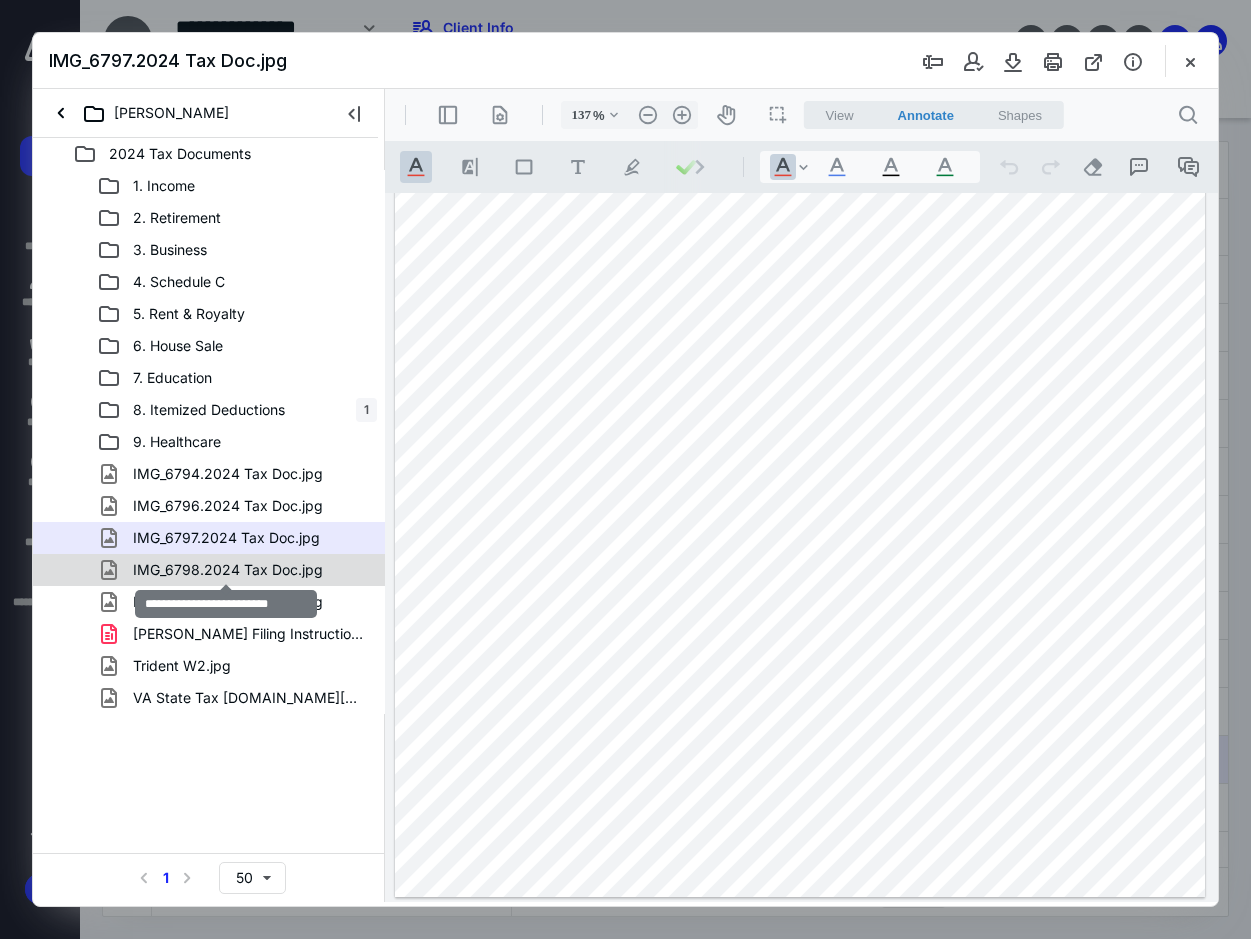 click on "IMG_6798.2024 Tax Doc.jpg" at bounding box center (228, 570) 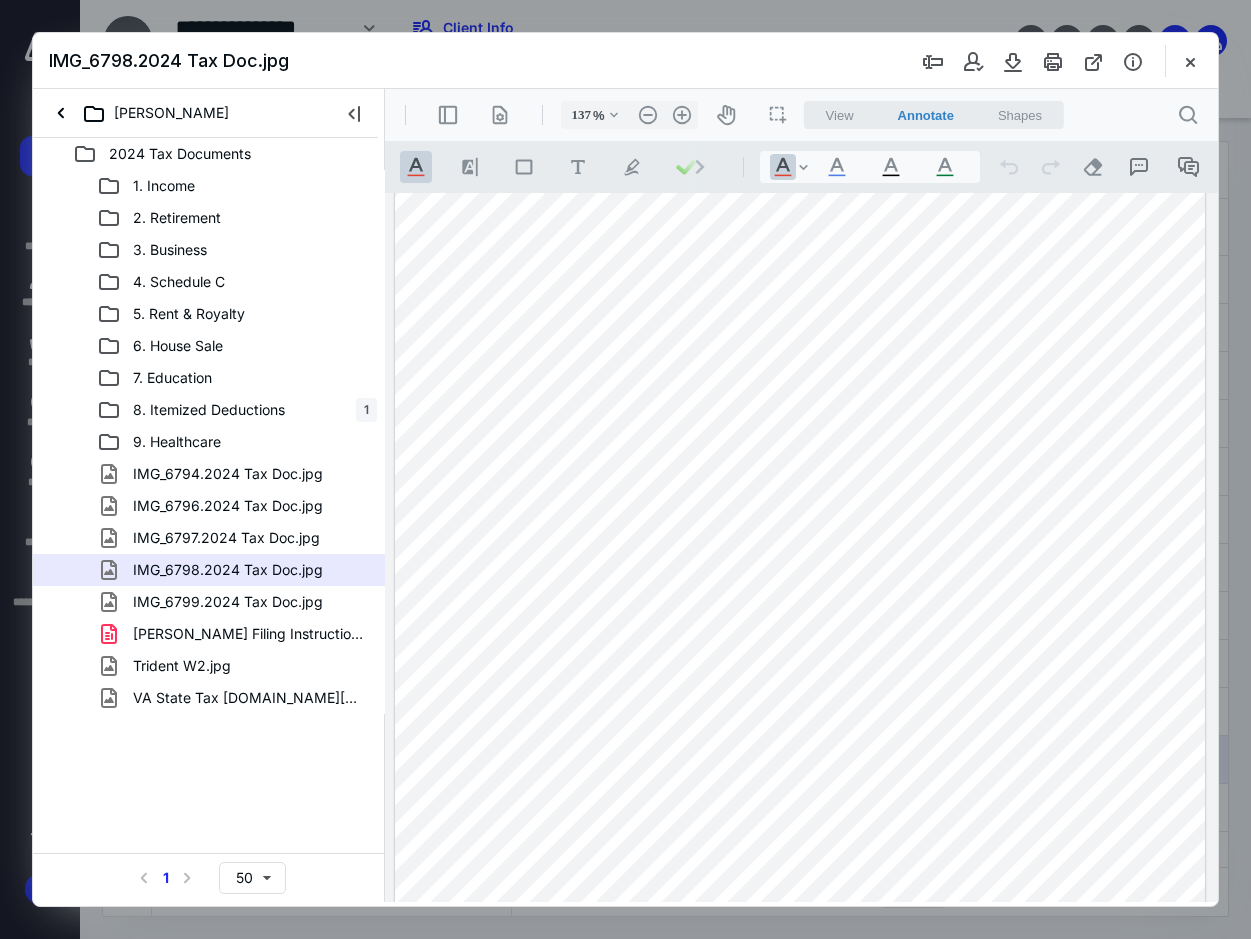 scroll, scrollTop: 381, scrollLeft: 0, axis: vertical 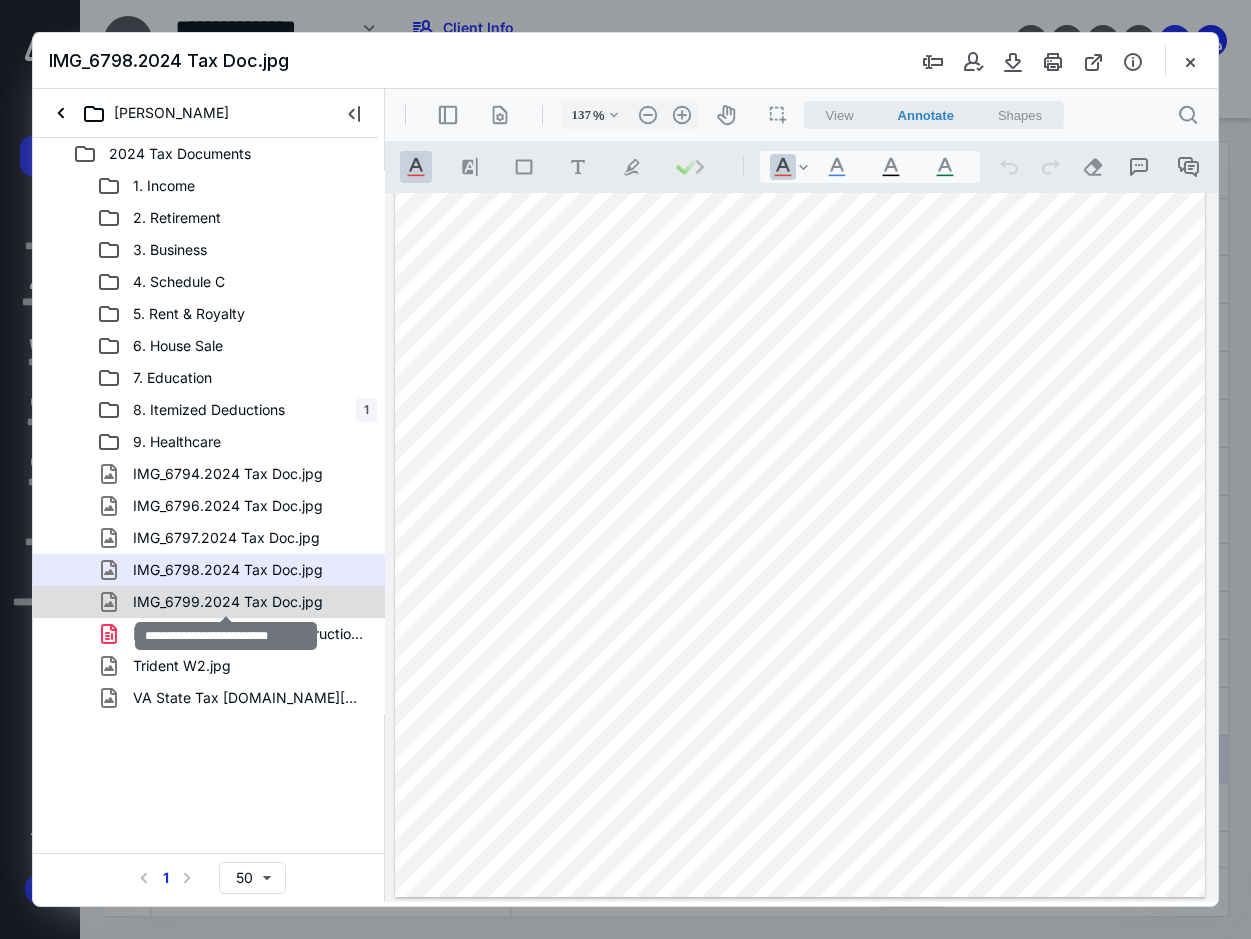 click on "IMG_6799.2024 Tax Doc.jpg" at bounding box center (228, 602) 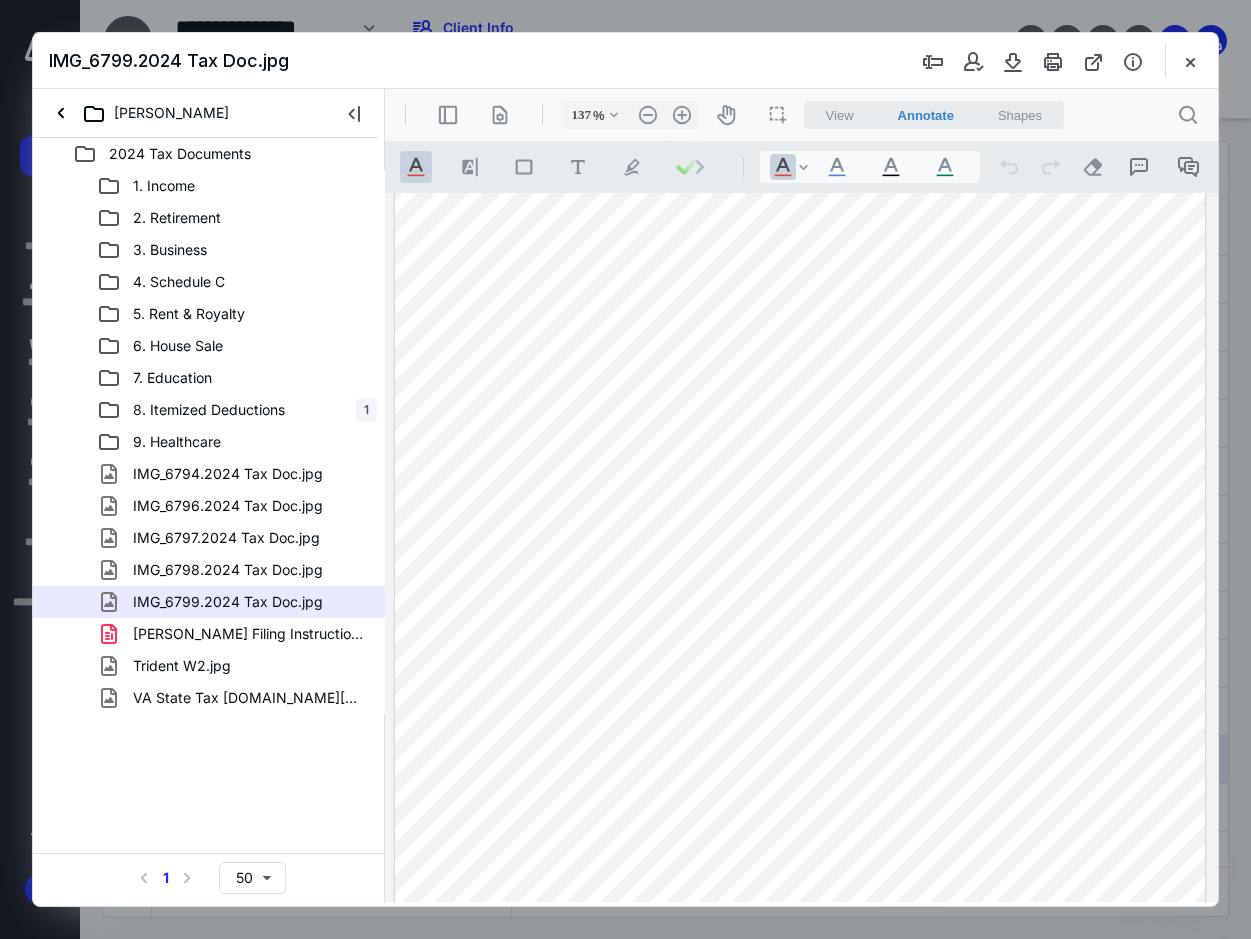 scroll, scrollTop: 381, scrollLeft: 0, axis: vertical 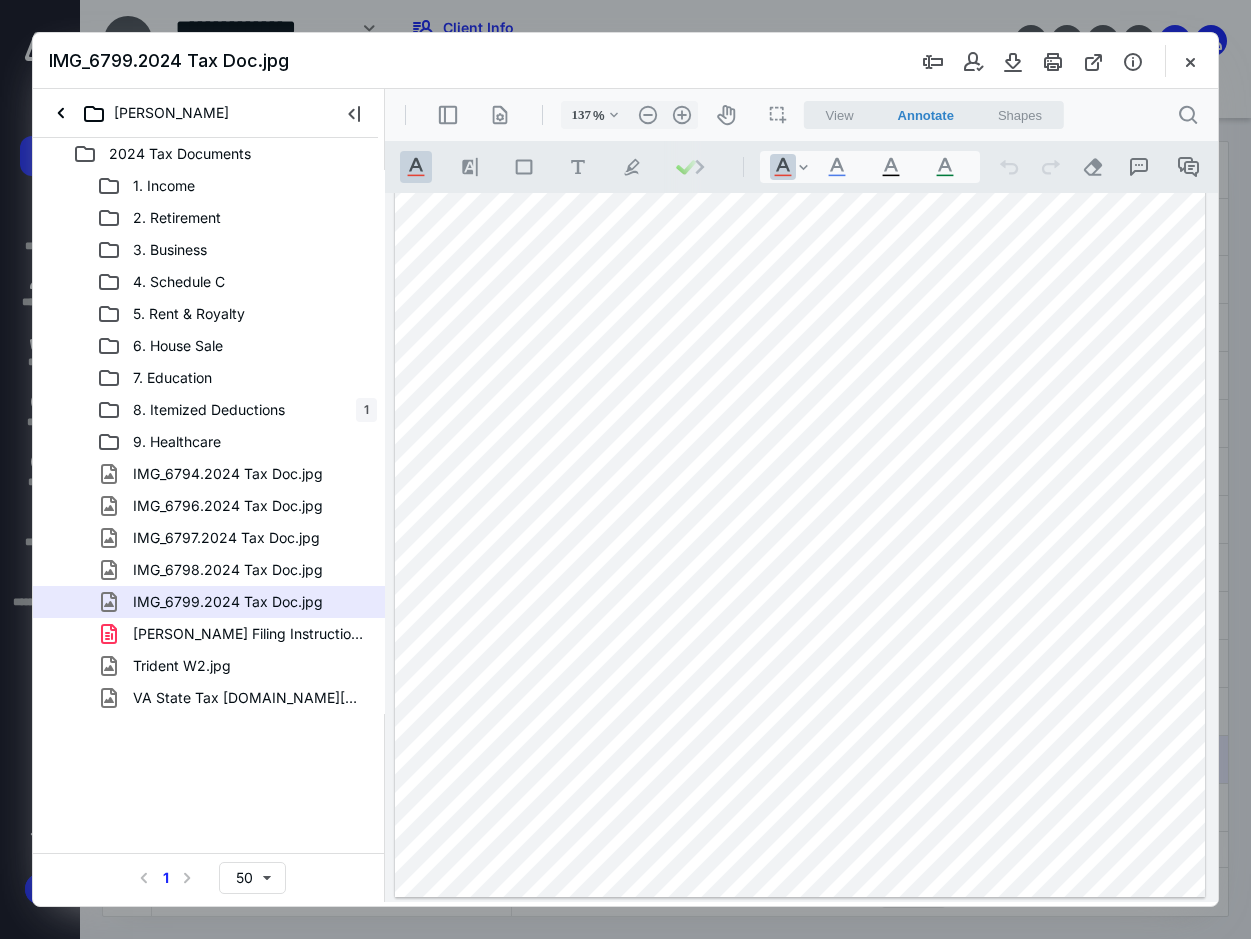 click at bounding box center [800, 357] 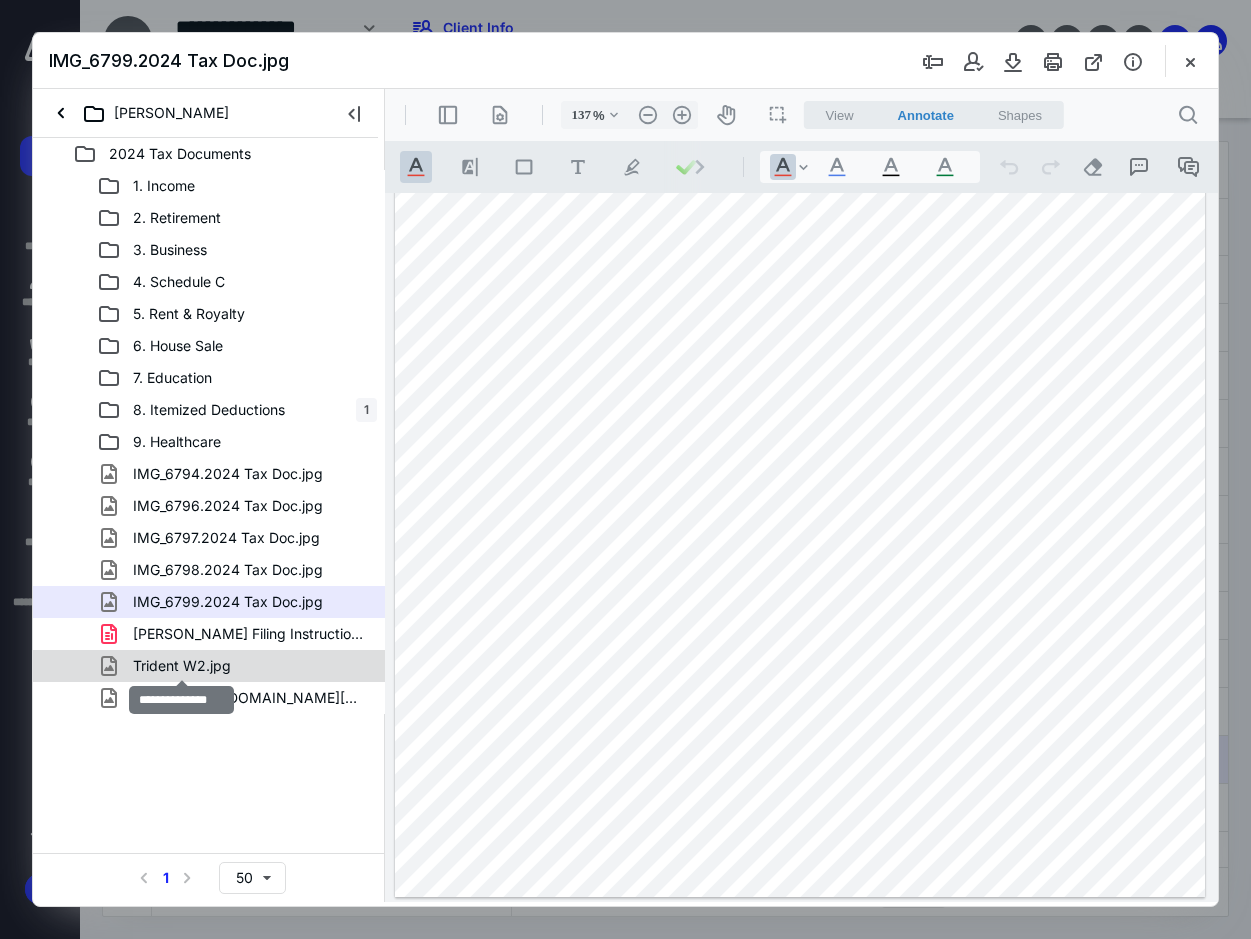 click on "Trident W2.jpg" at bounding box center (182, 666) 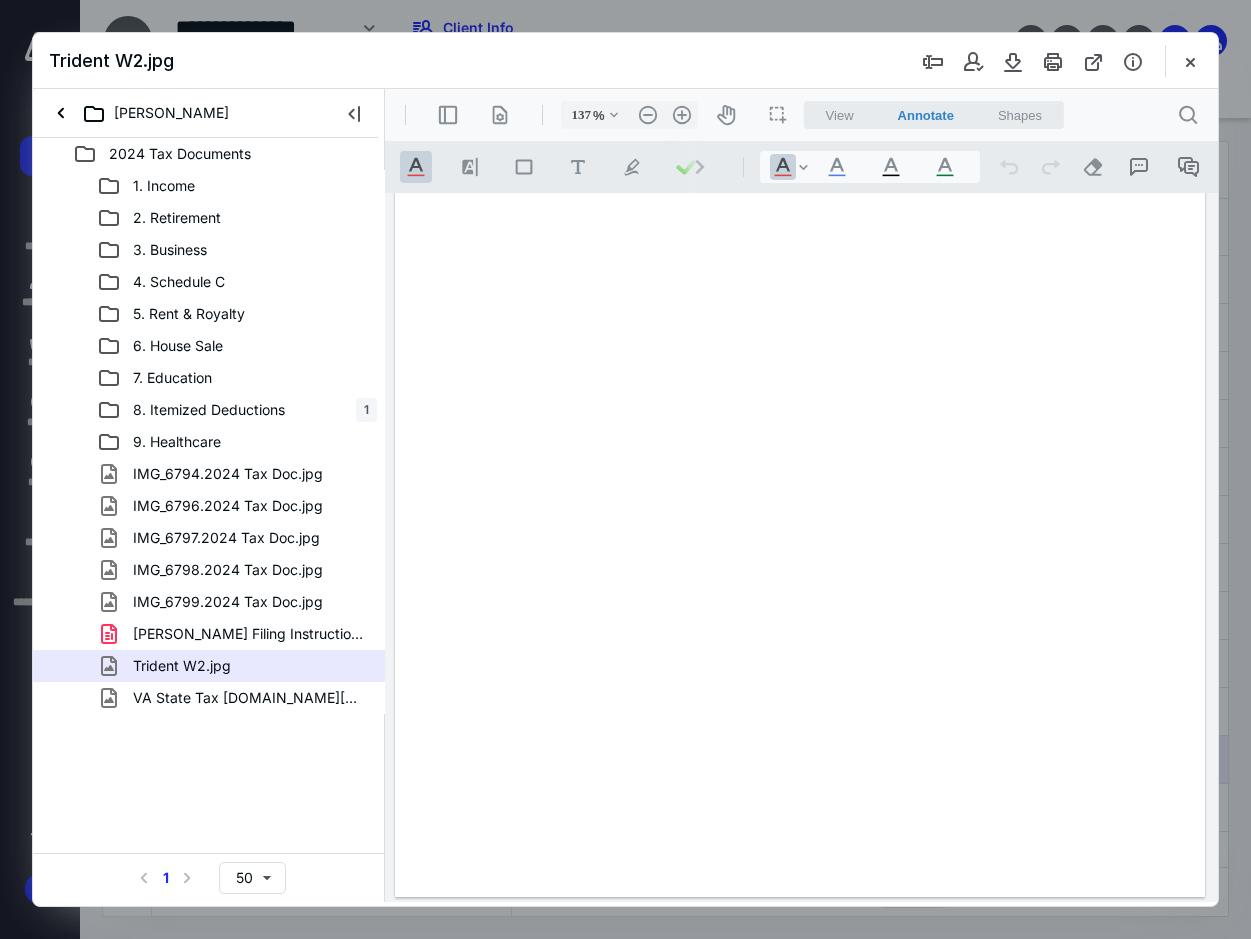 scroll, scrollTop: 0, scrollLeft: 0, axis: both 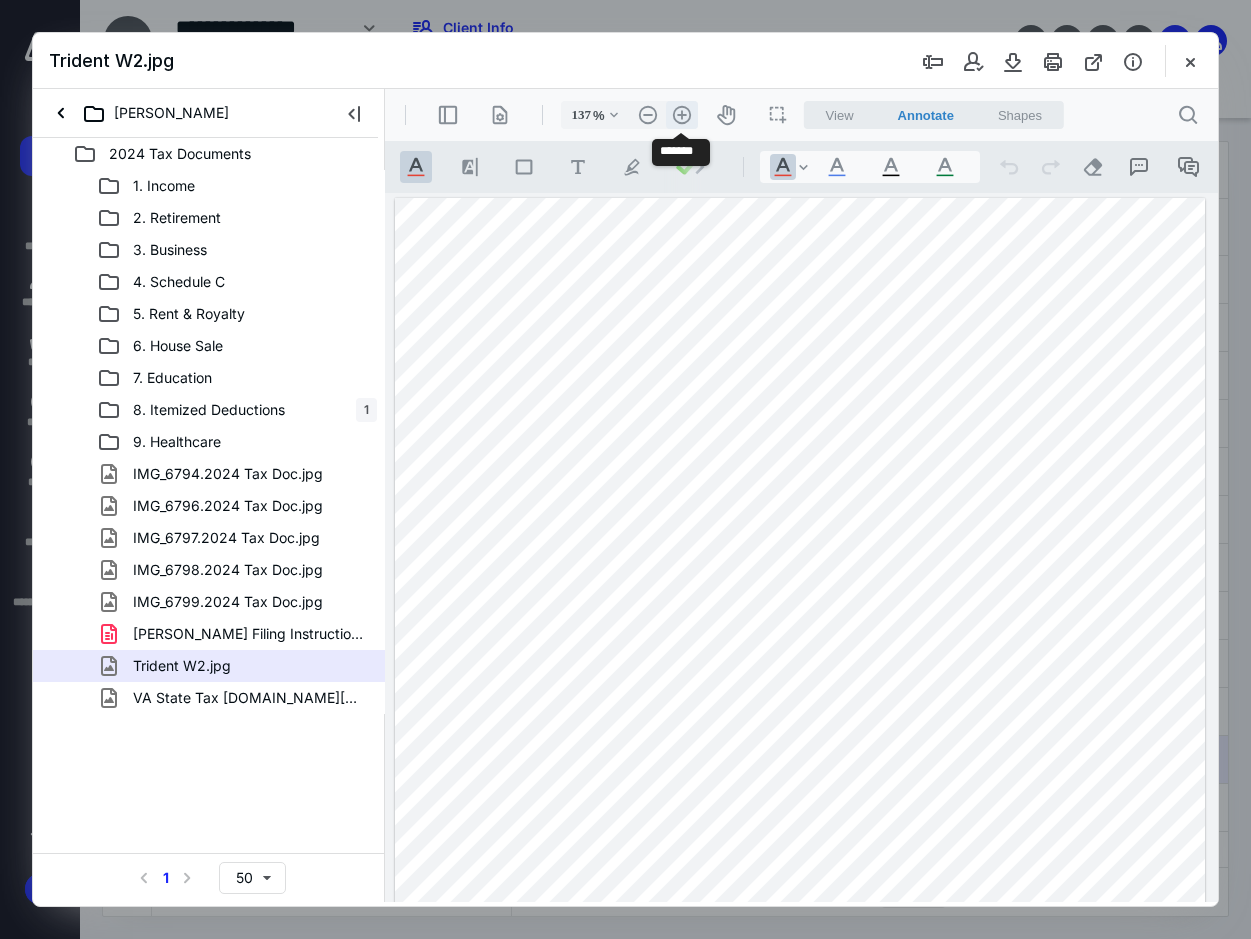 click on ".cls-1{fill:#abb0c4;} icon - header - zoom - in - line" at bounding box center (682, 115) 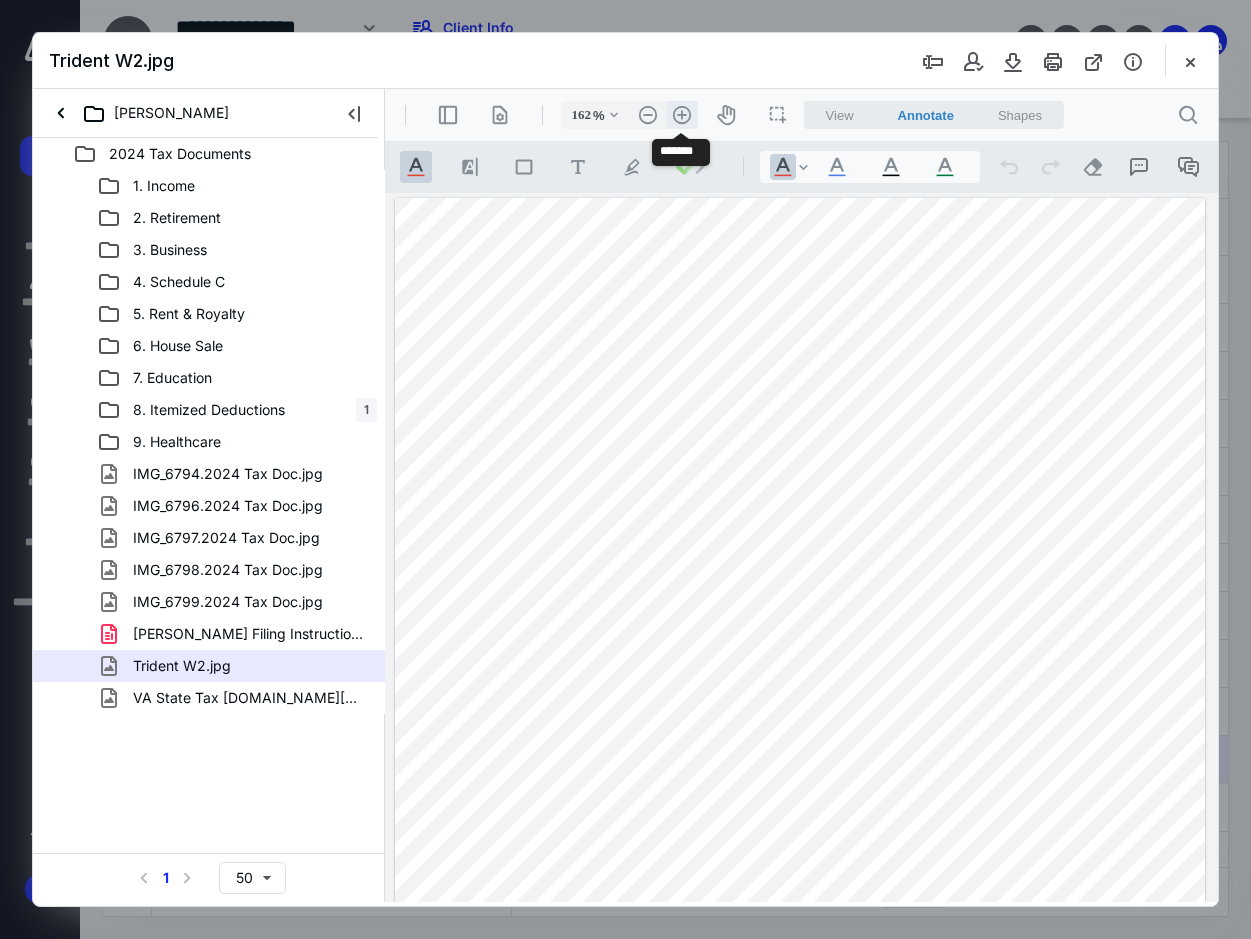 scroll, scrollTop: 55, scrollLeft: 75, axis: both 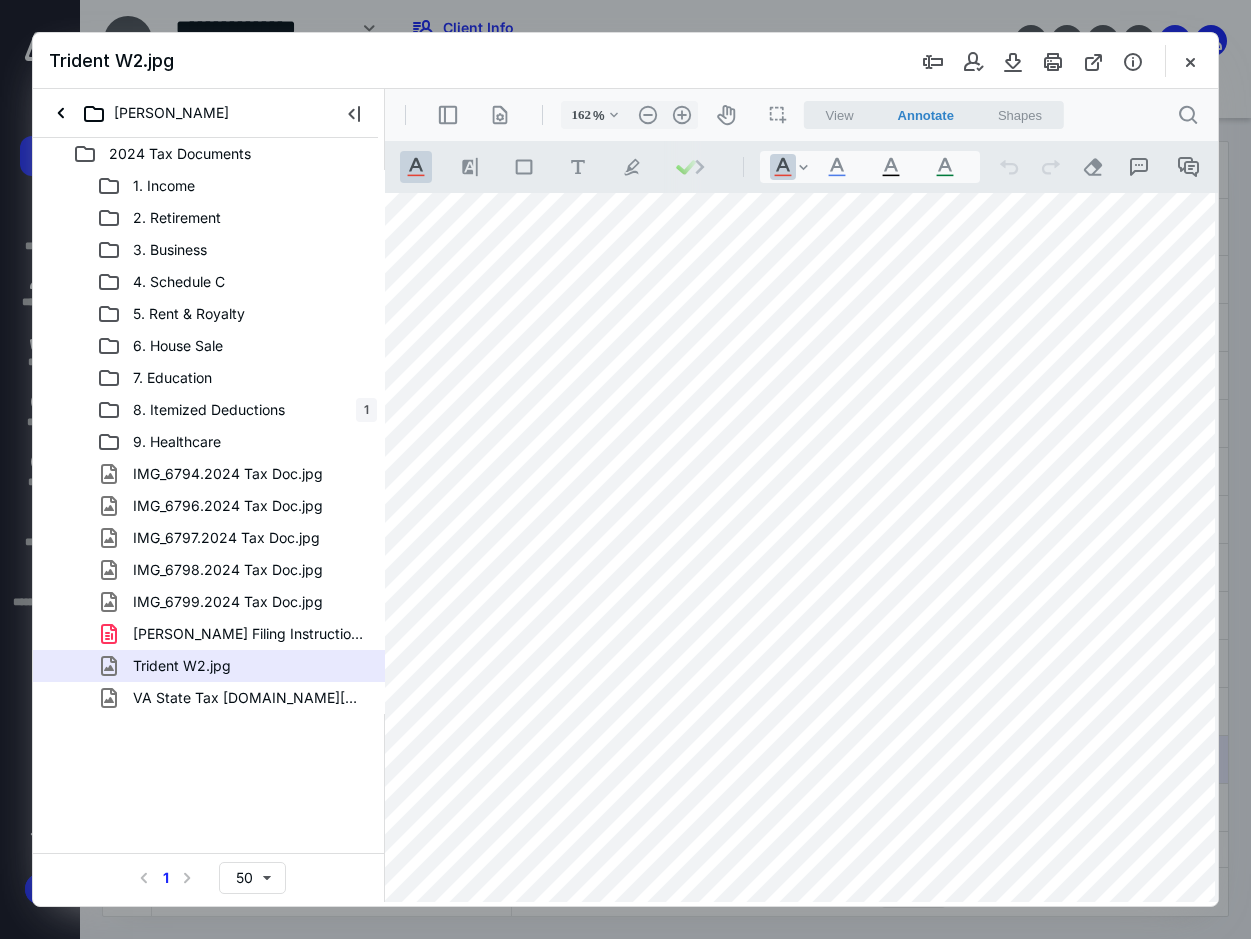 click at bounding box center (795, 783) 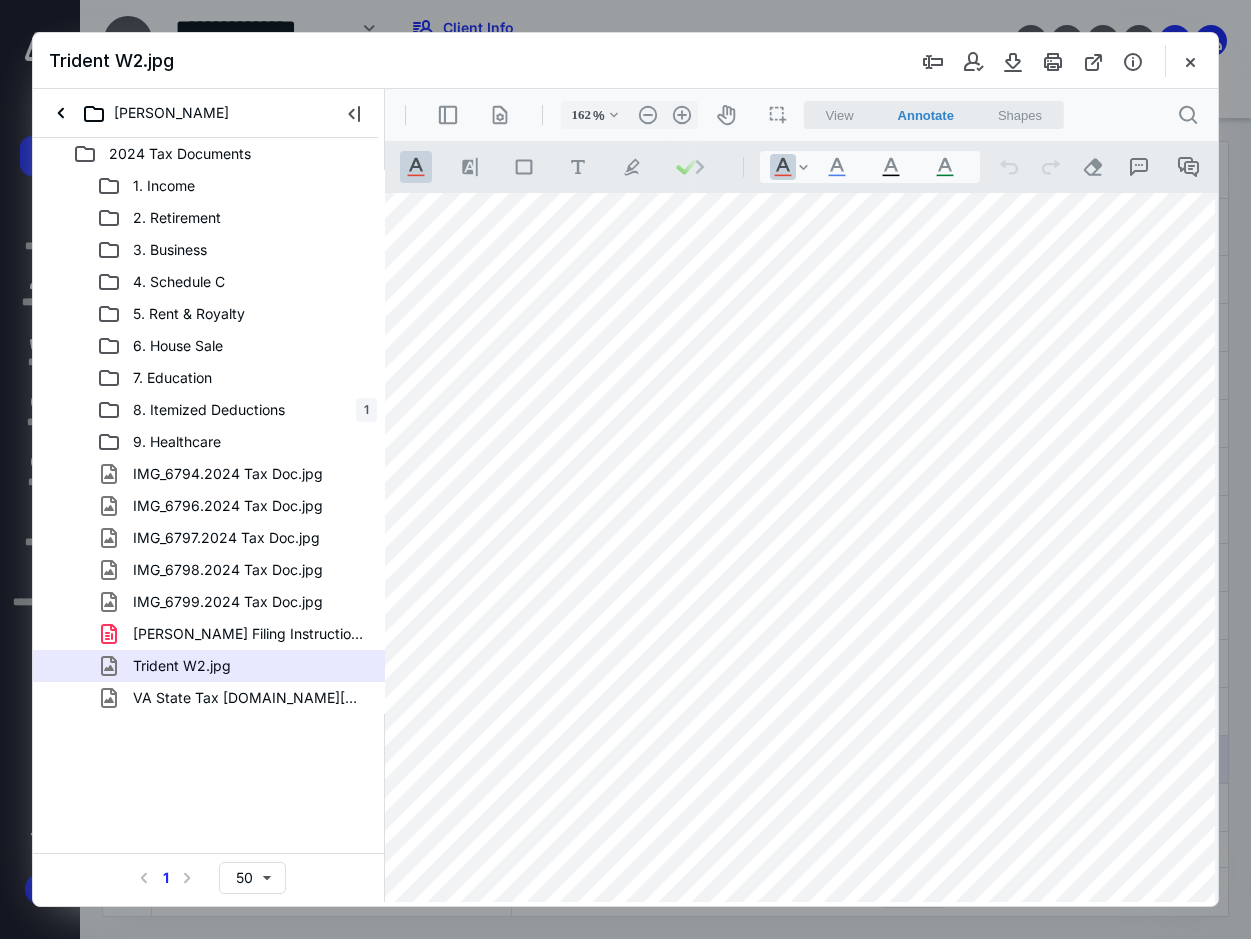 scroll, scrollTop: 0, scrollLeft: 75, axis: horizontal 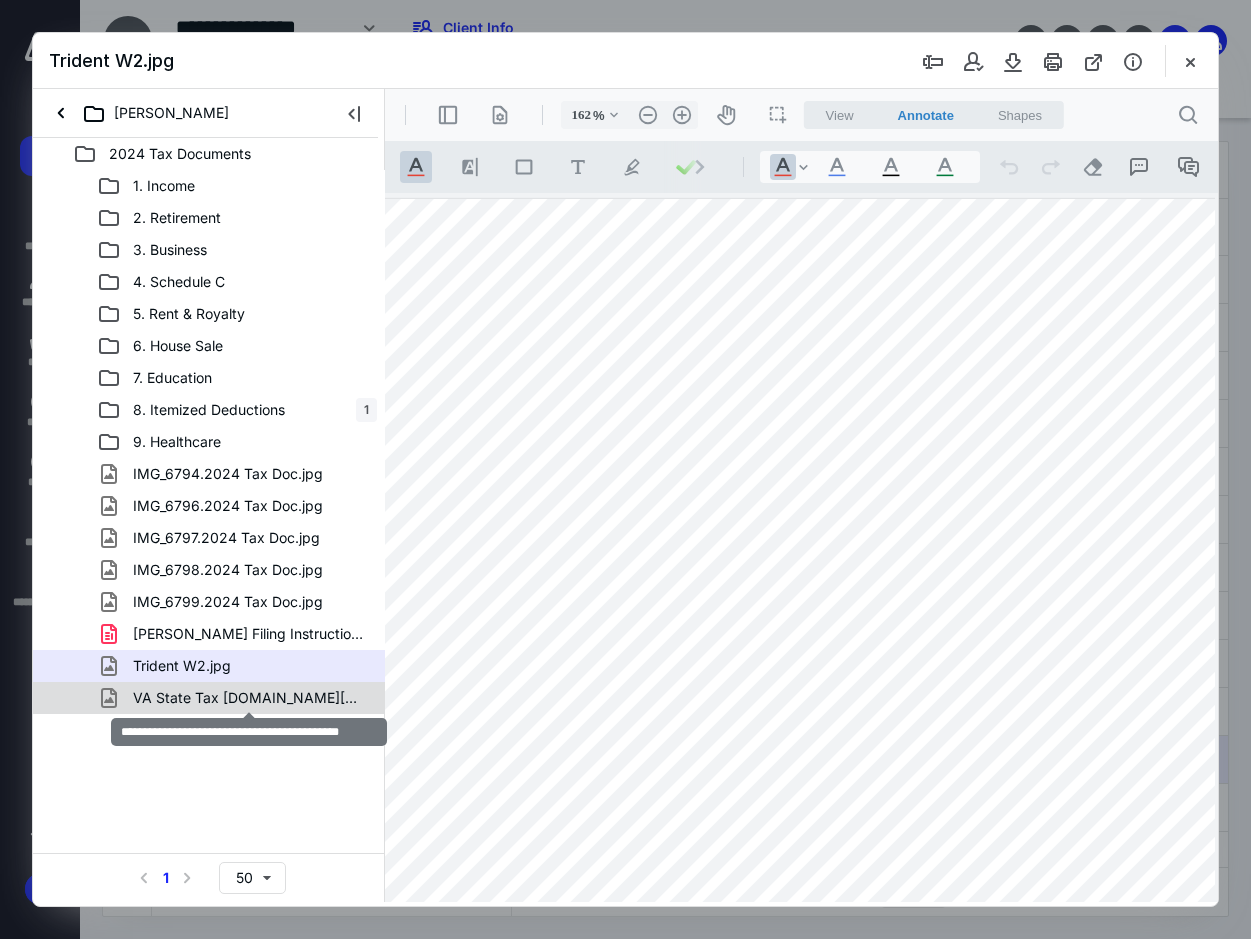 click on "VA State Tax [DOMAIN_NAME][DATE] 1 of 2.jpg" at bounding box center (249, 698) 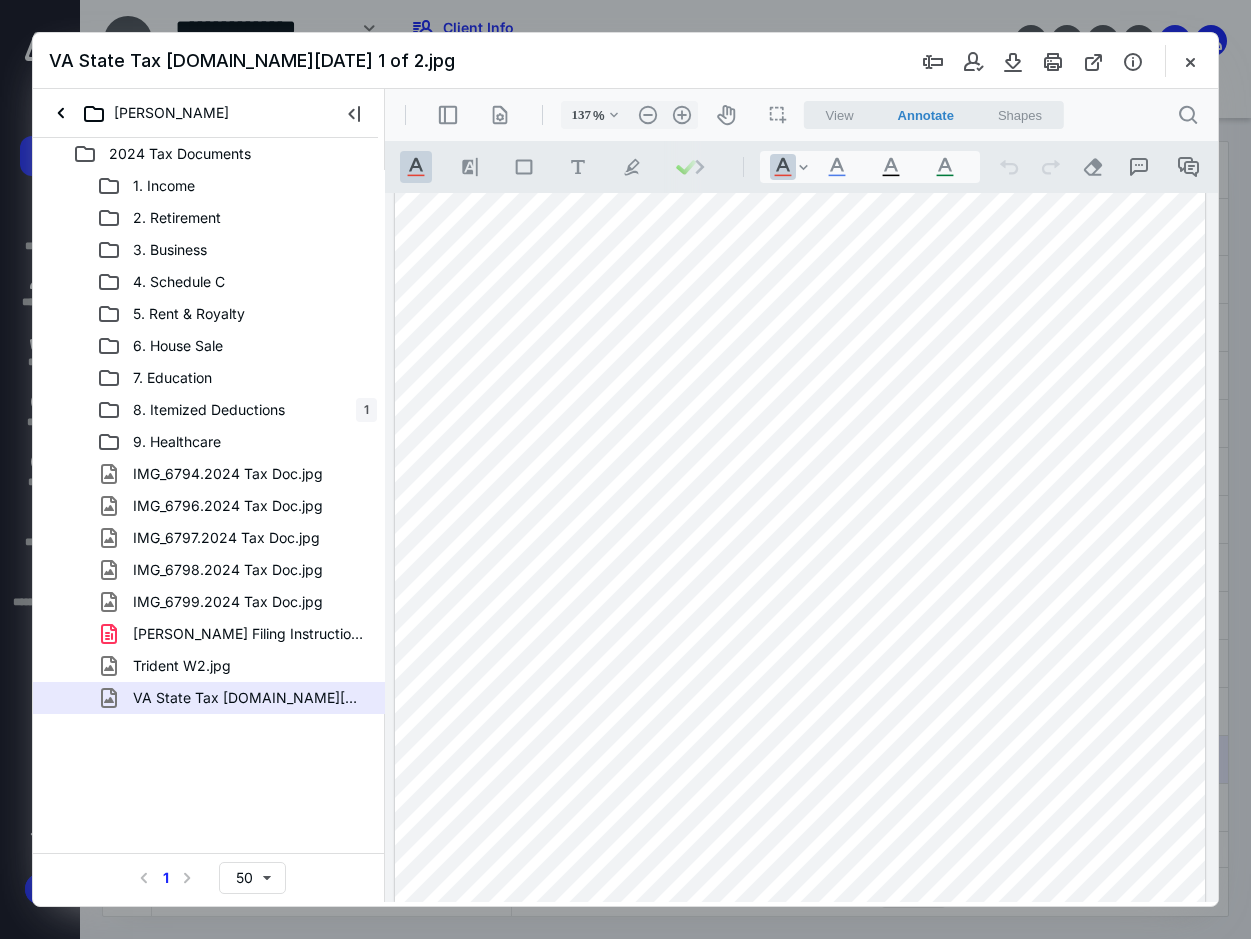 scroll, scrollTop: 381, scrollLeft: 0, axis: vertical 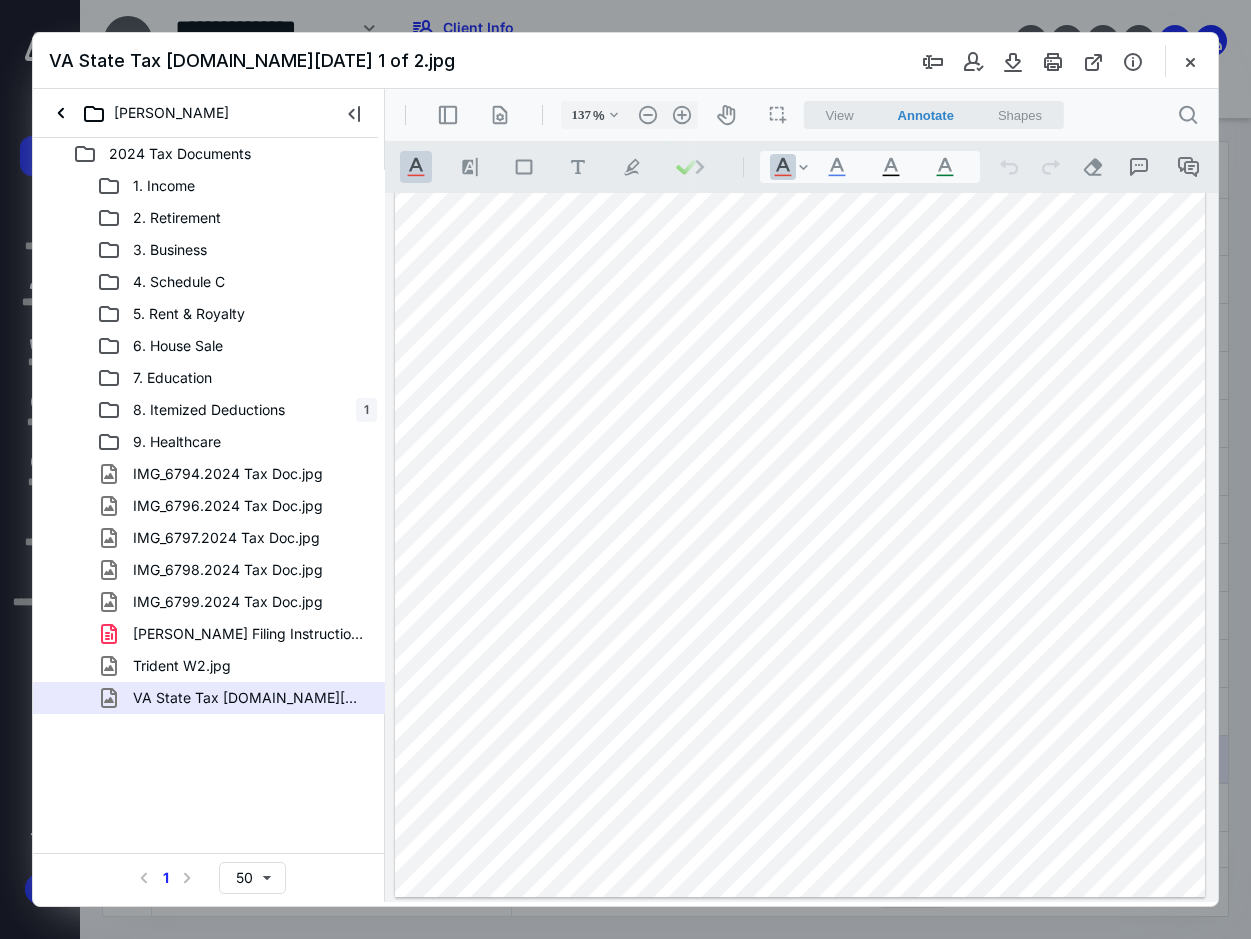 click at bounding box center (800, 357) 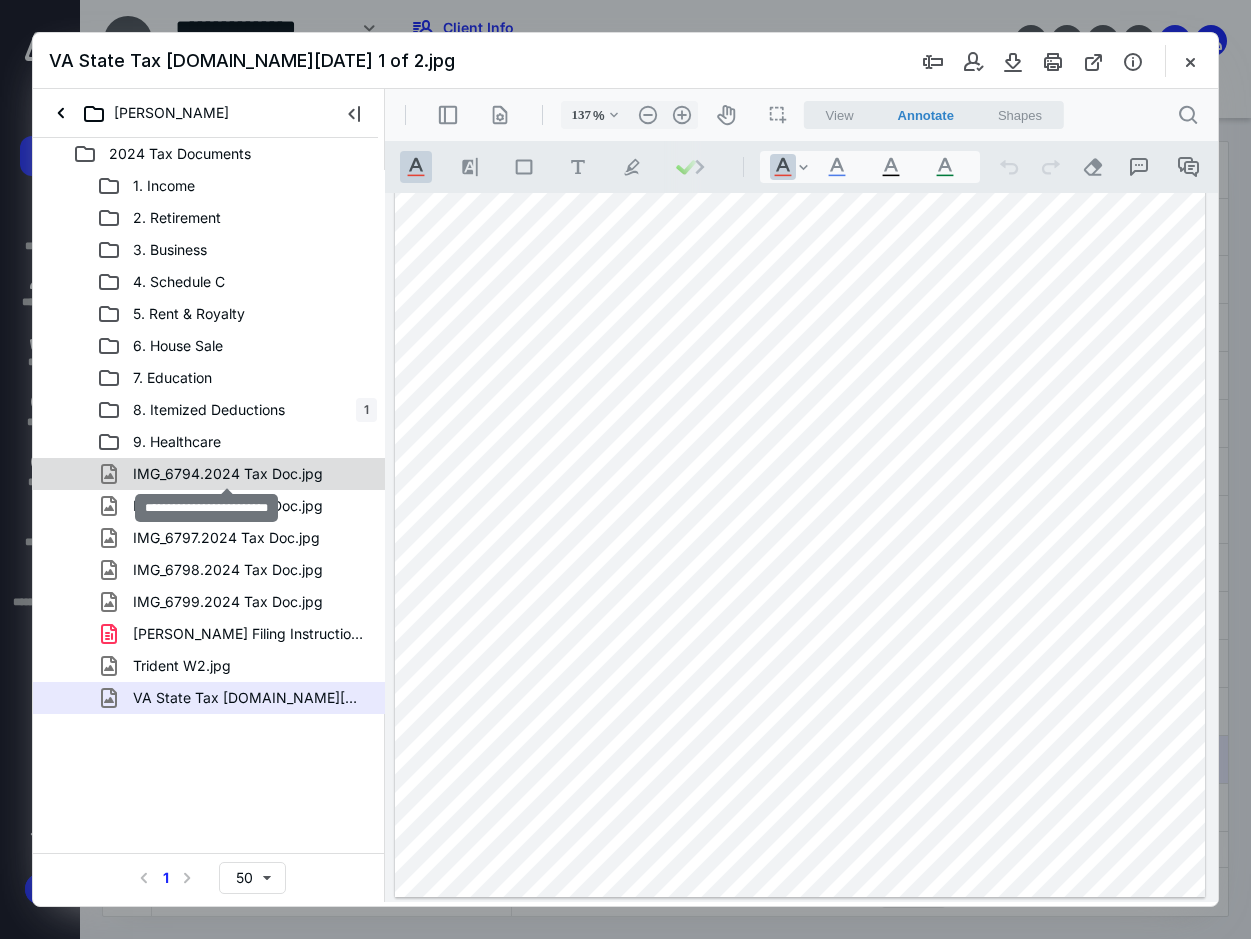 click on "IMG_6794.2024 Tax Doc.jpg" at bounding box center [228, 474] 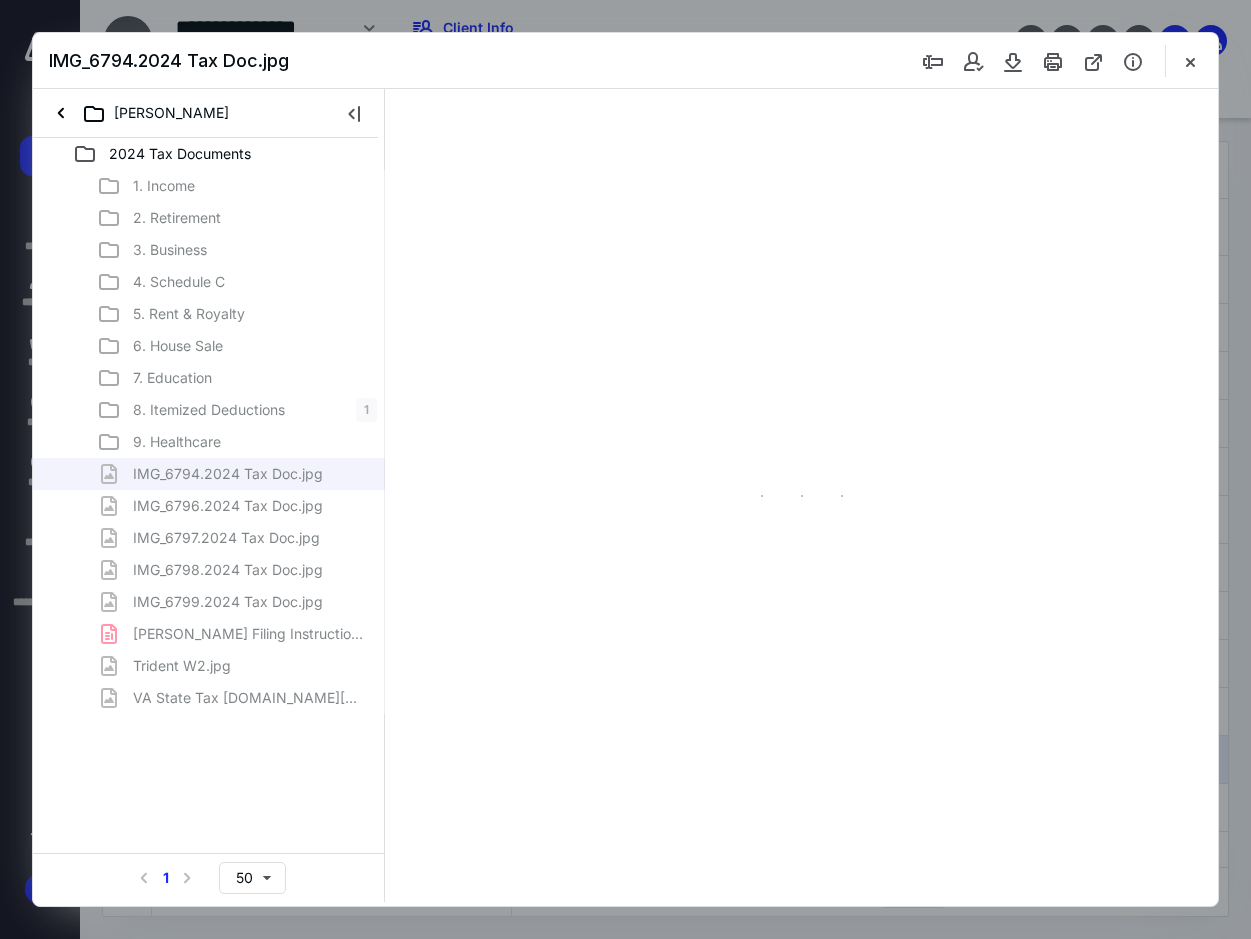 type on "137" 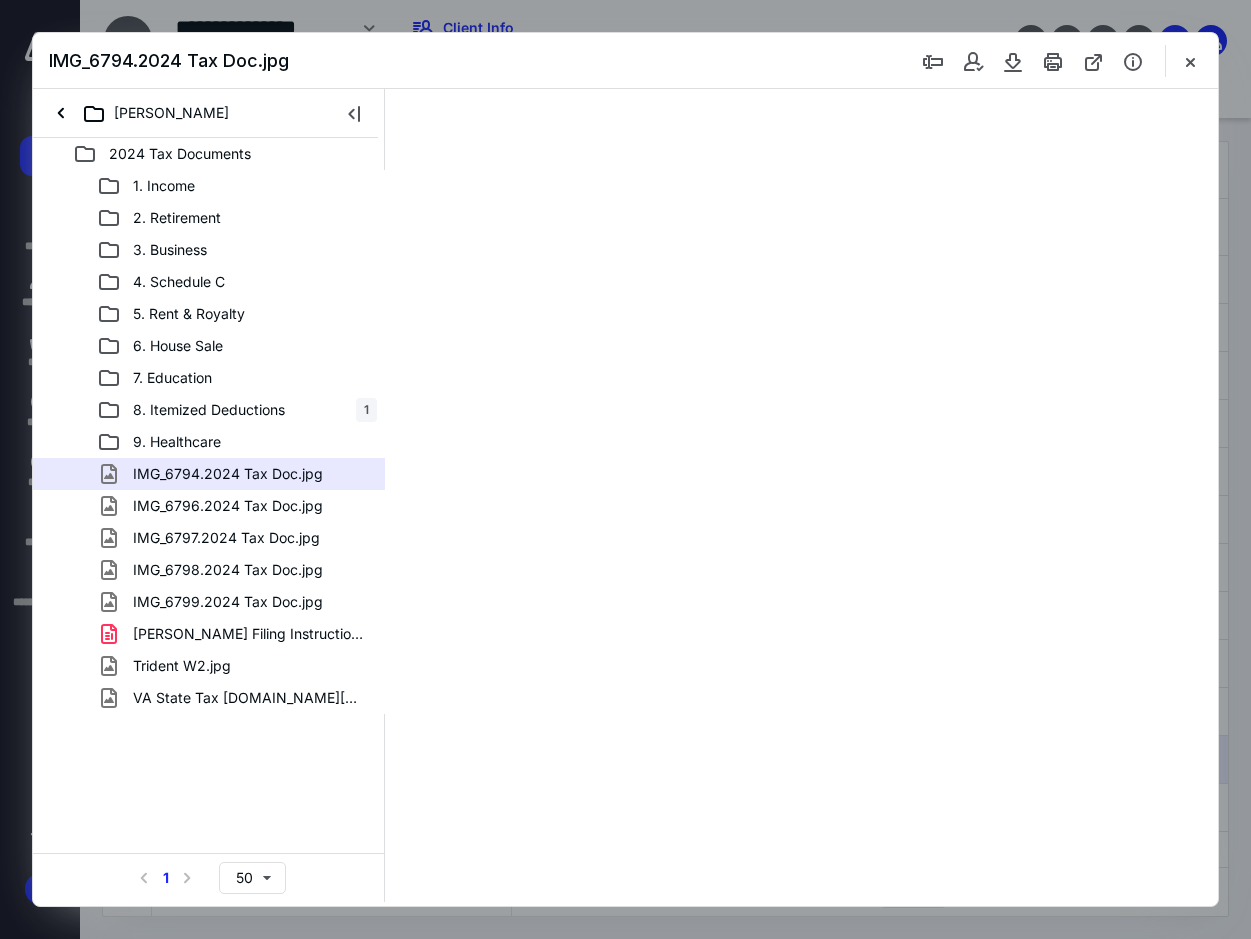 scroll, scrollTop: 0, scrollLeft: 0, axis: both 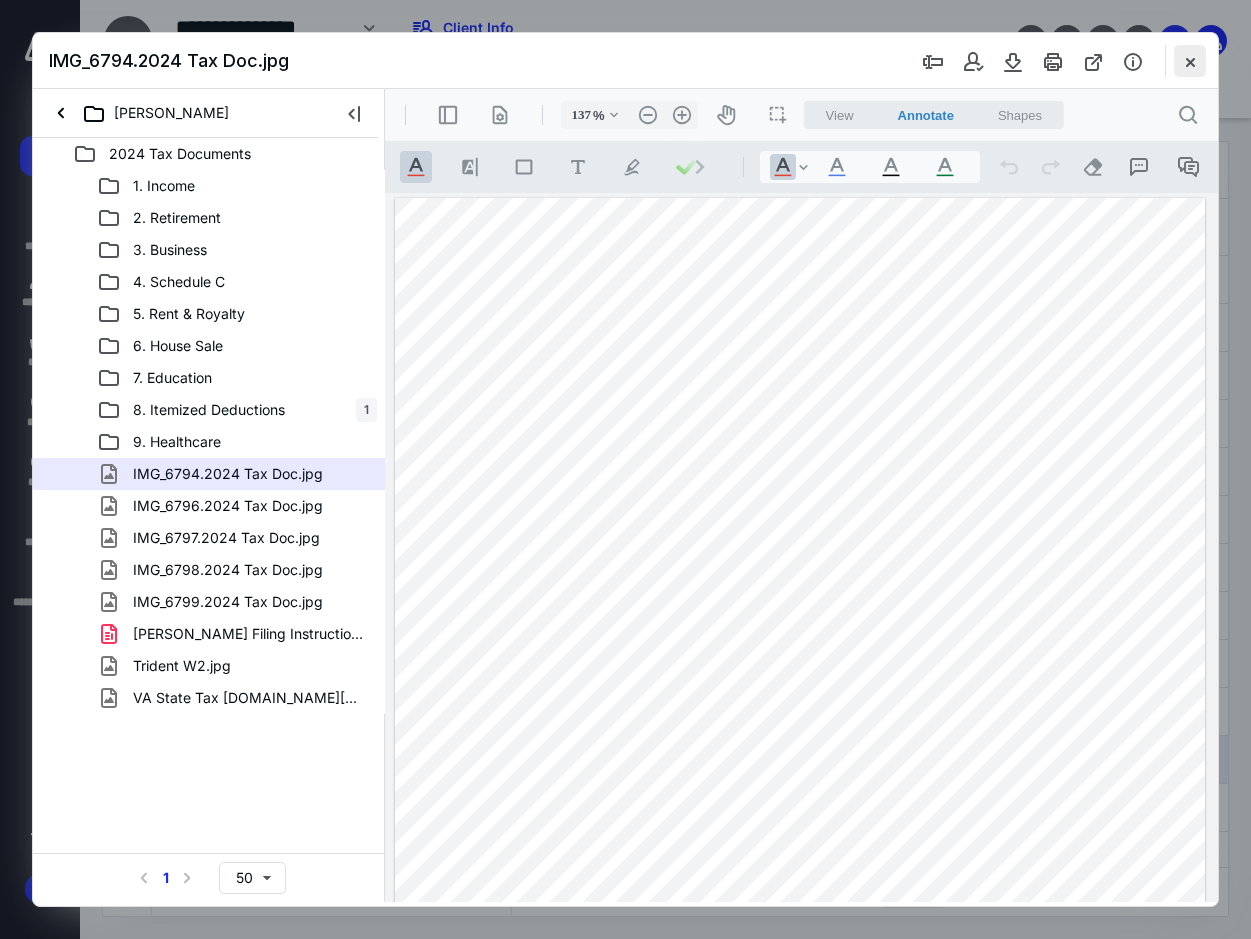 click at bounding box center (1190, 61) 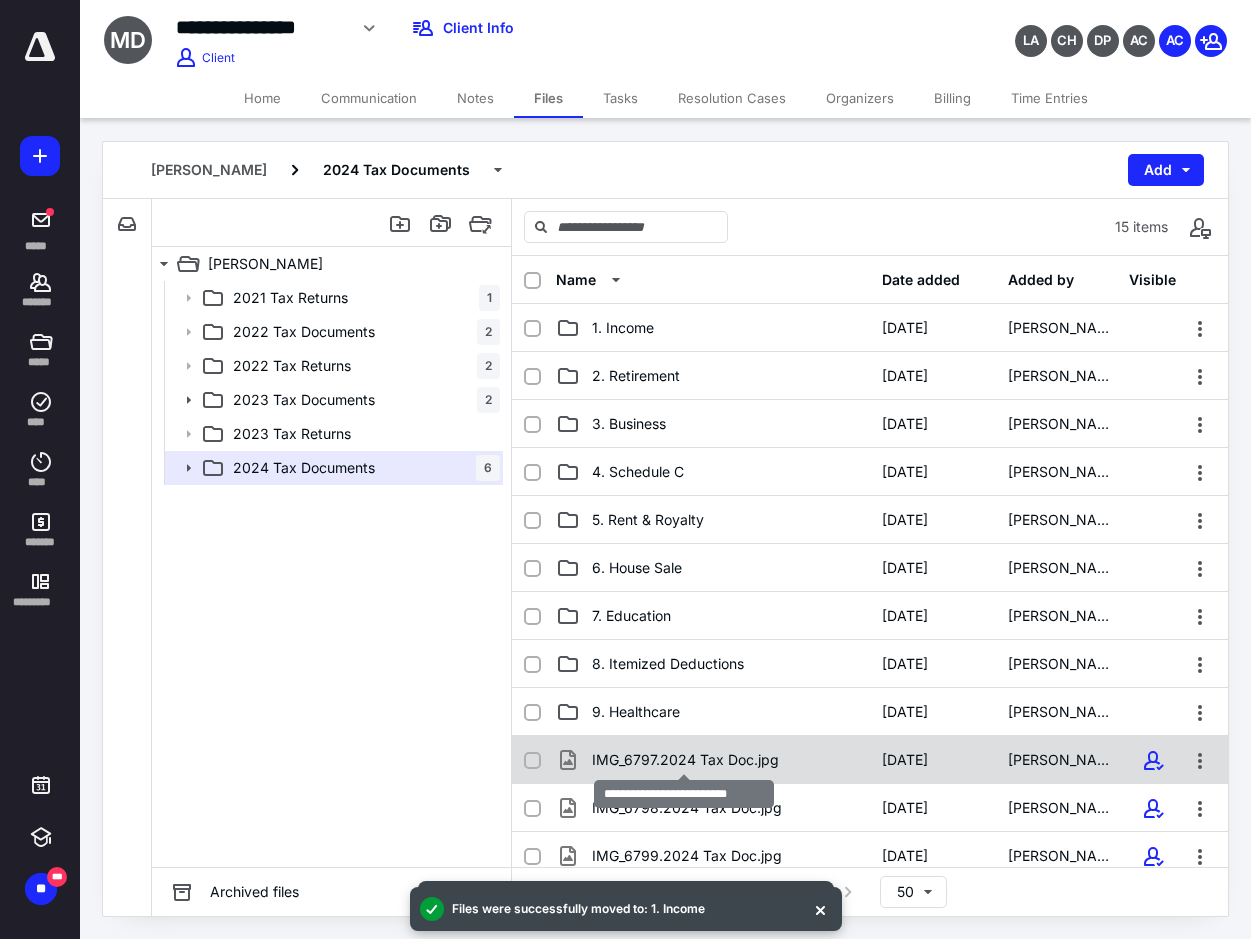 click on "IMG_6797.2024 Tax Doc.jpg" at bounding box center (685, 760) 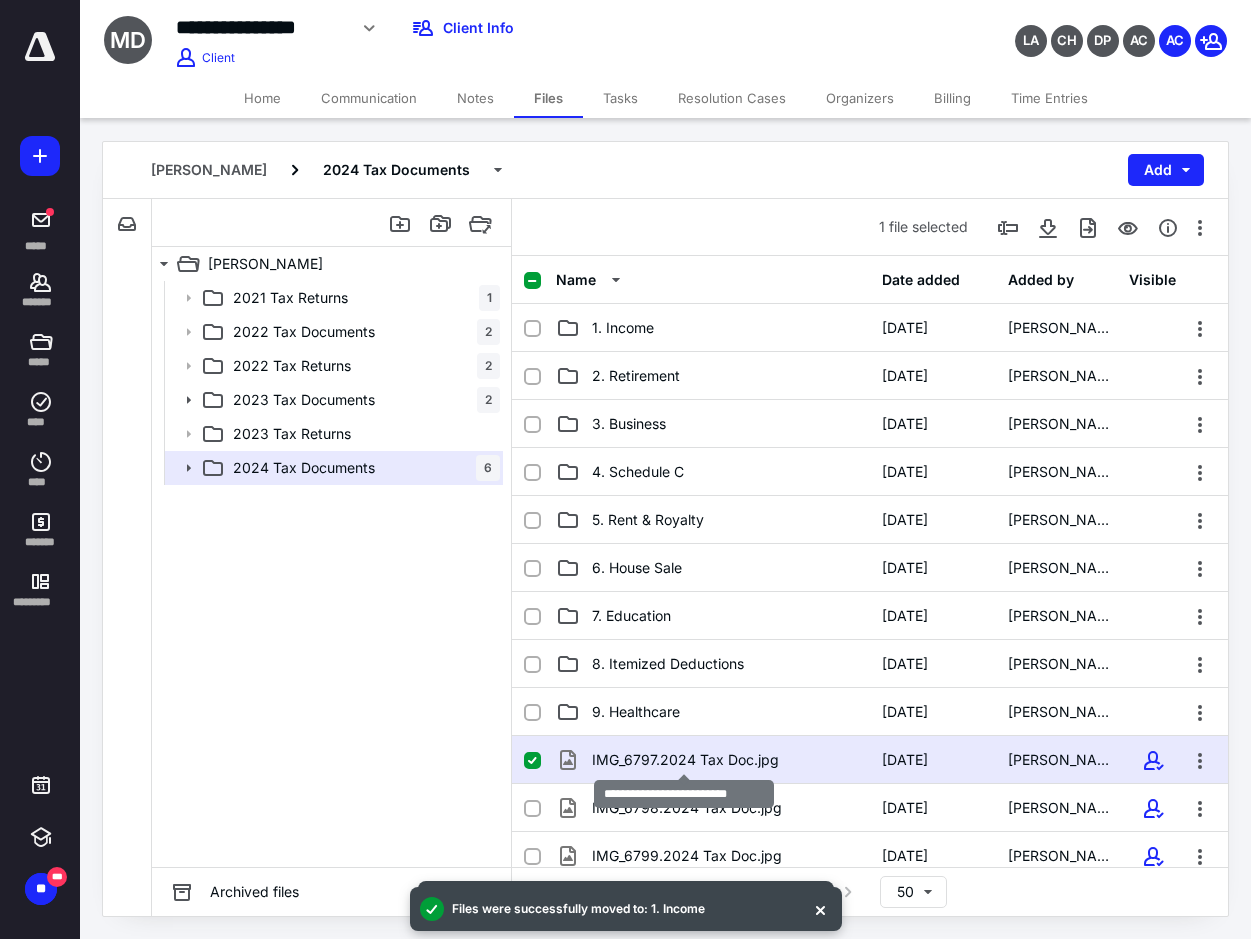 click on "IMG_6797.2024 Tax Doc.jpg" at bounding box center (685, 760) 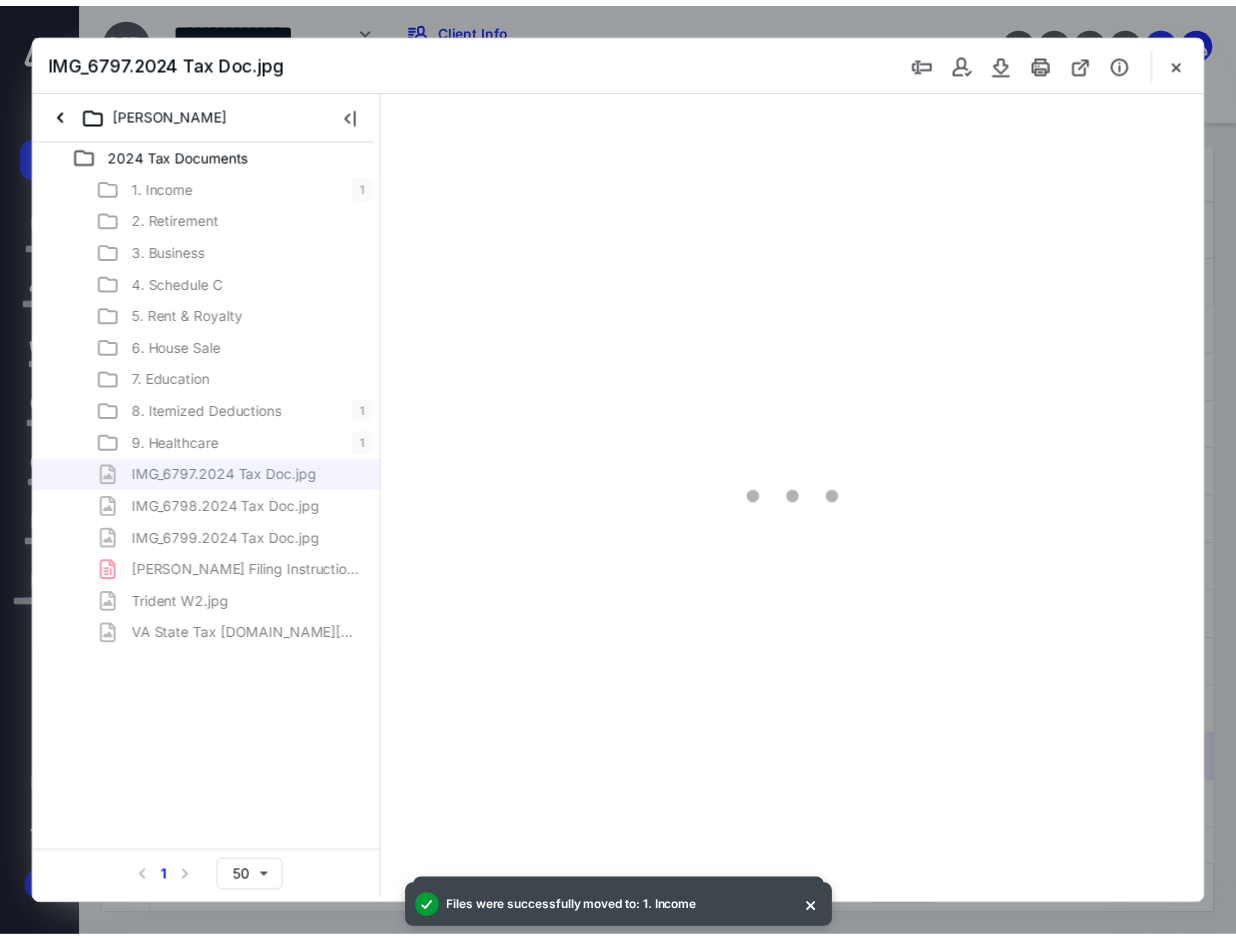 scroll, scrollTop: 0, scrollLeft: 0, axis: both 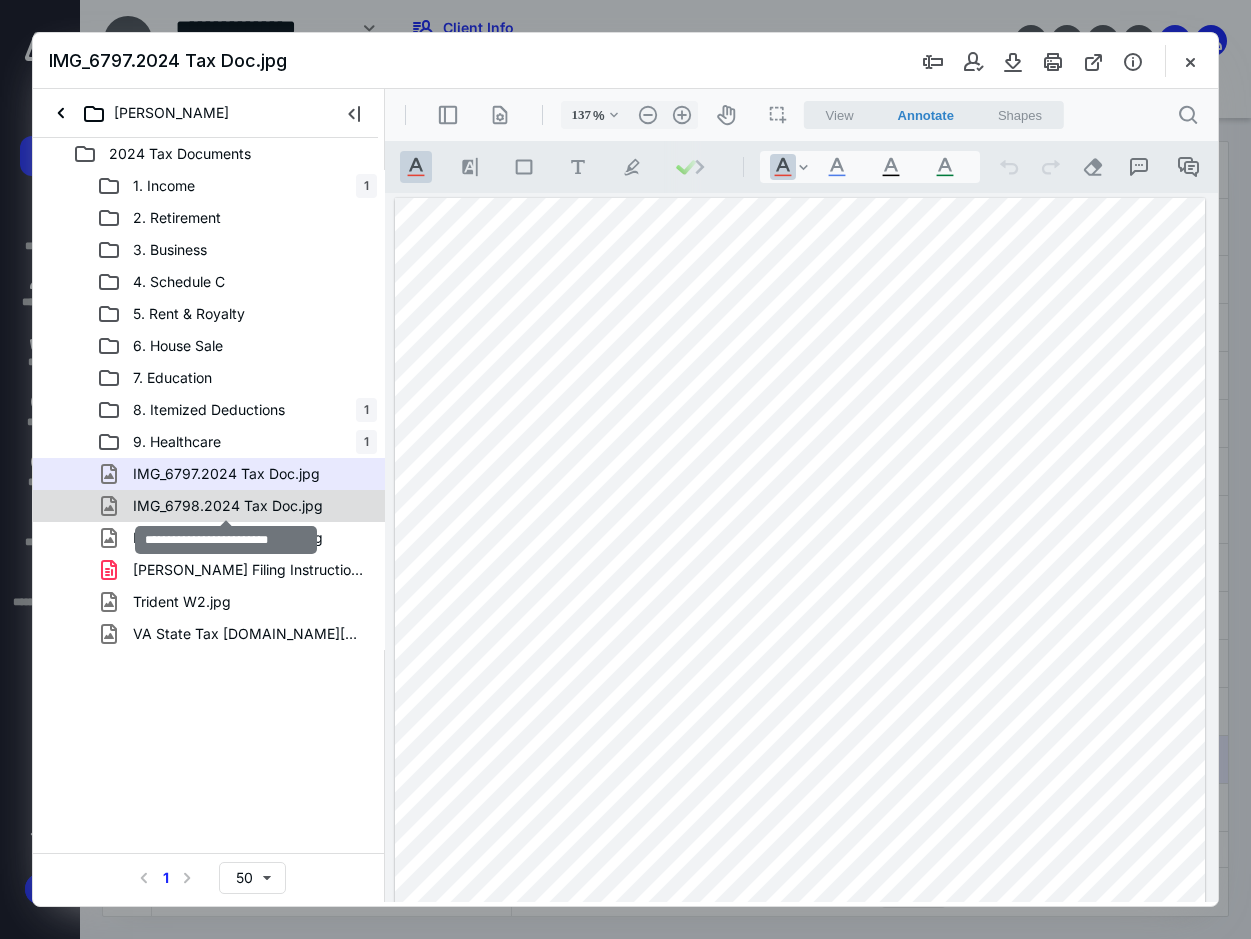 click on "IMG_6798.2024 Tax Doc.jpg" at bounding box center (228, 506) 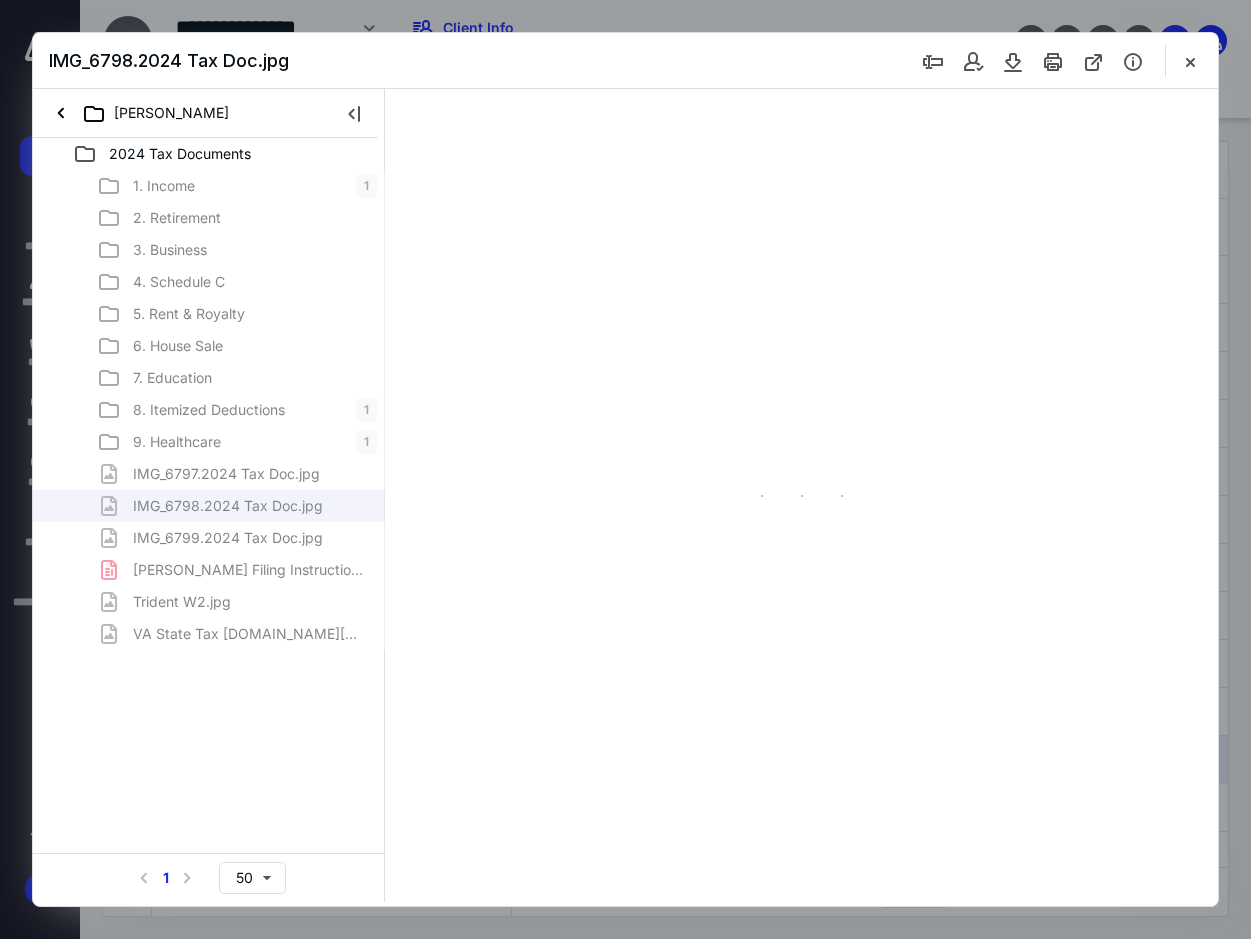 type on "137" 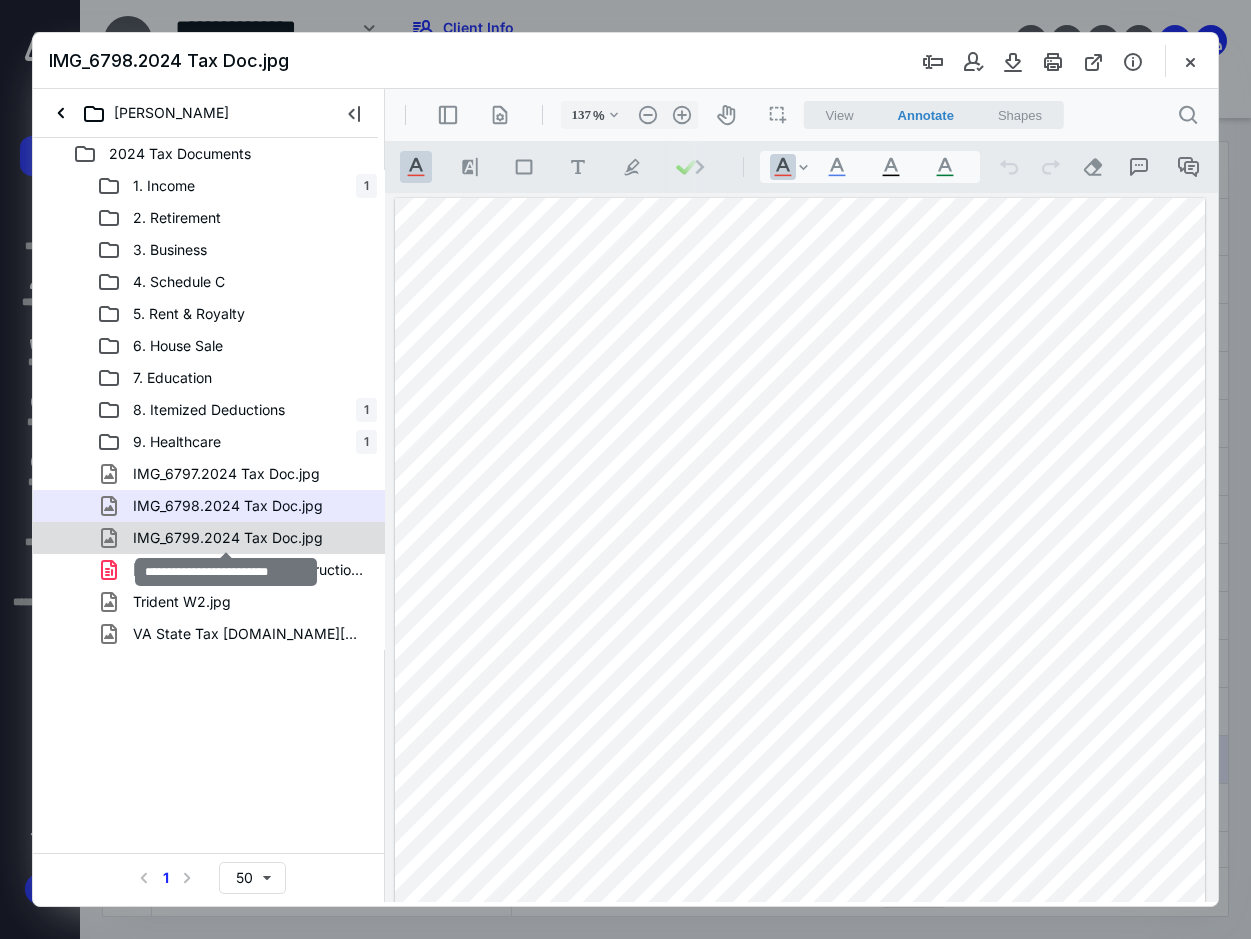 click on "IMG_6799.2024 Tax Doc.jpg" at bounding box center (228, 538) 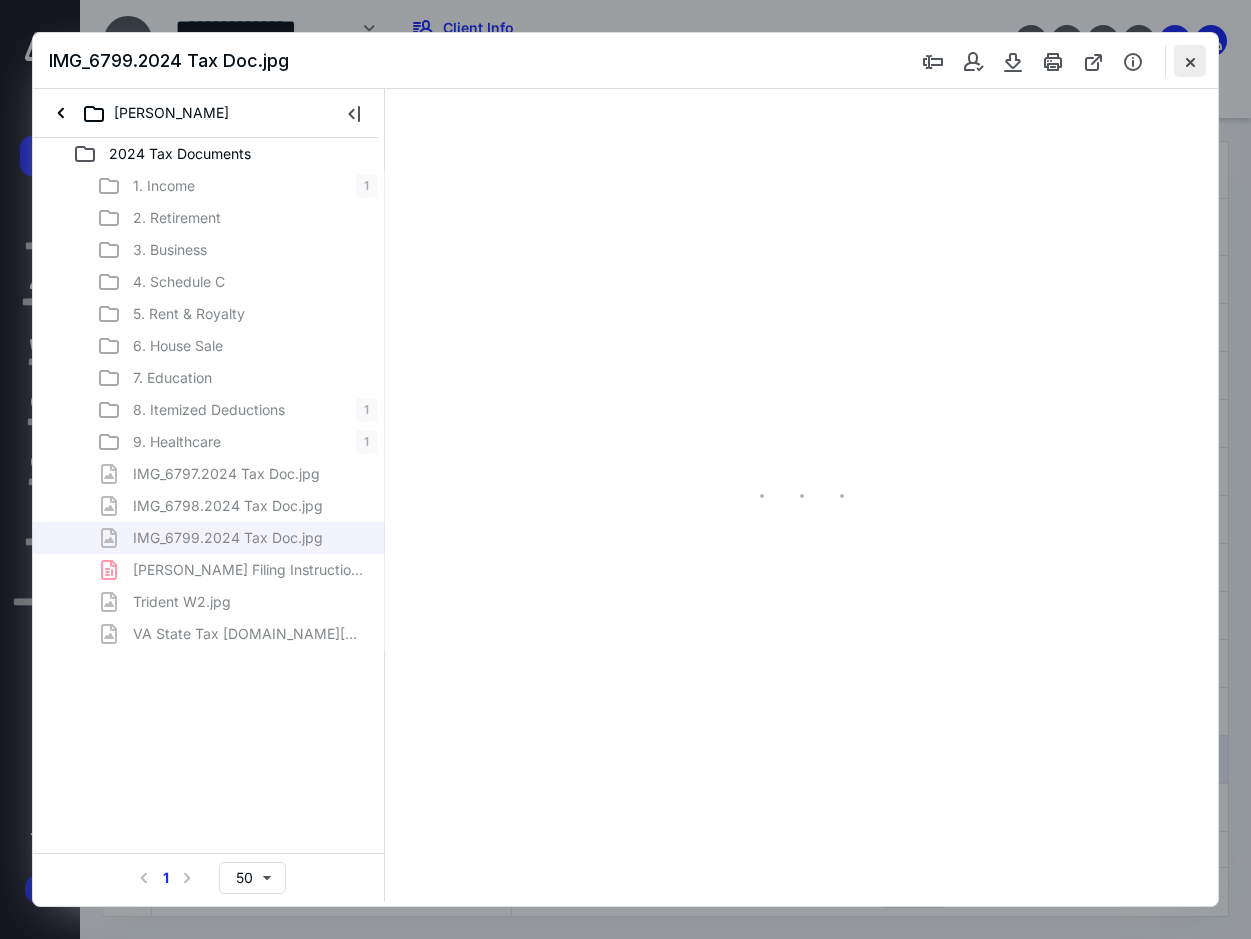 click at bounding box center [1190, 61] 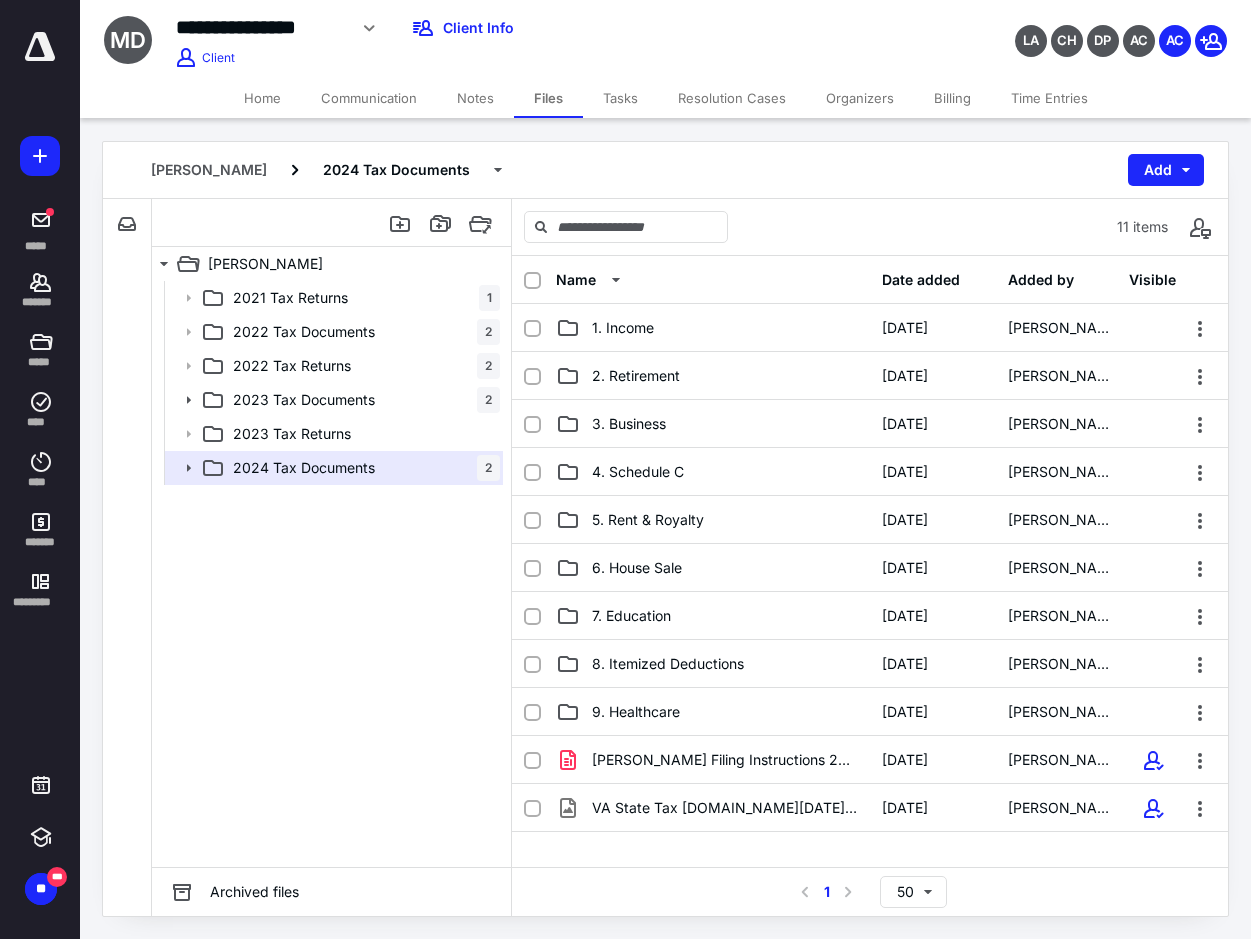 drag, startPoint x: 410, startPoint y: 672, endPoint x: 397, endPoint y: 650, distance: 25.553865 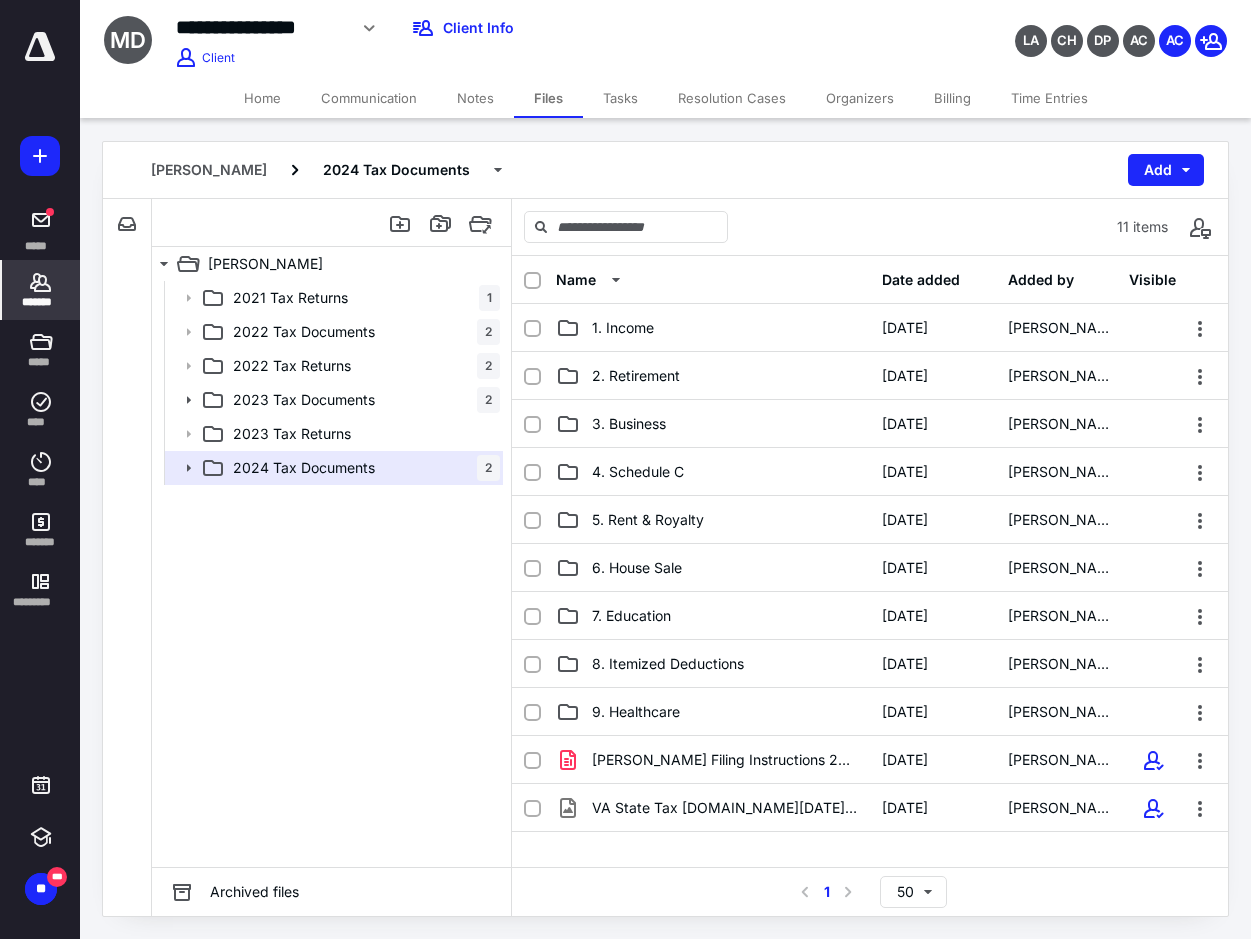 click 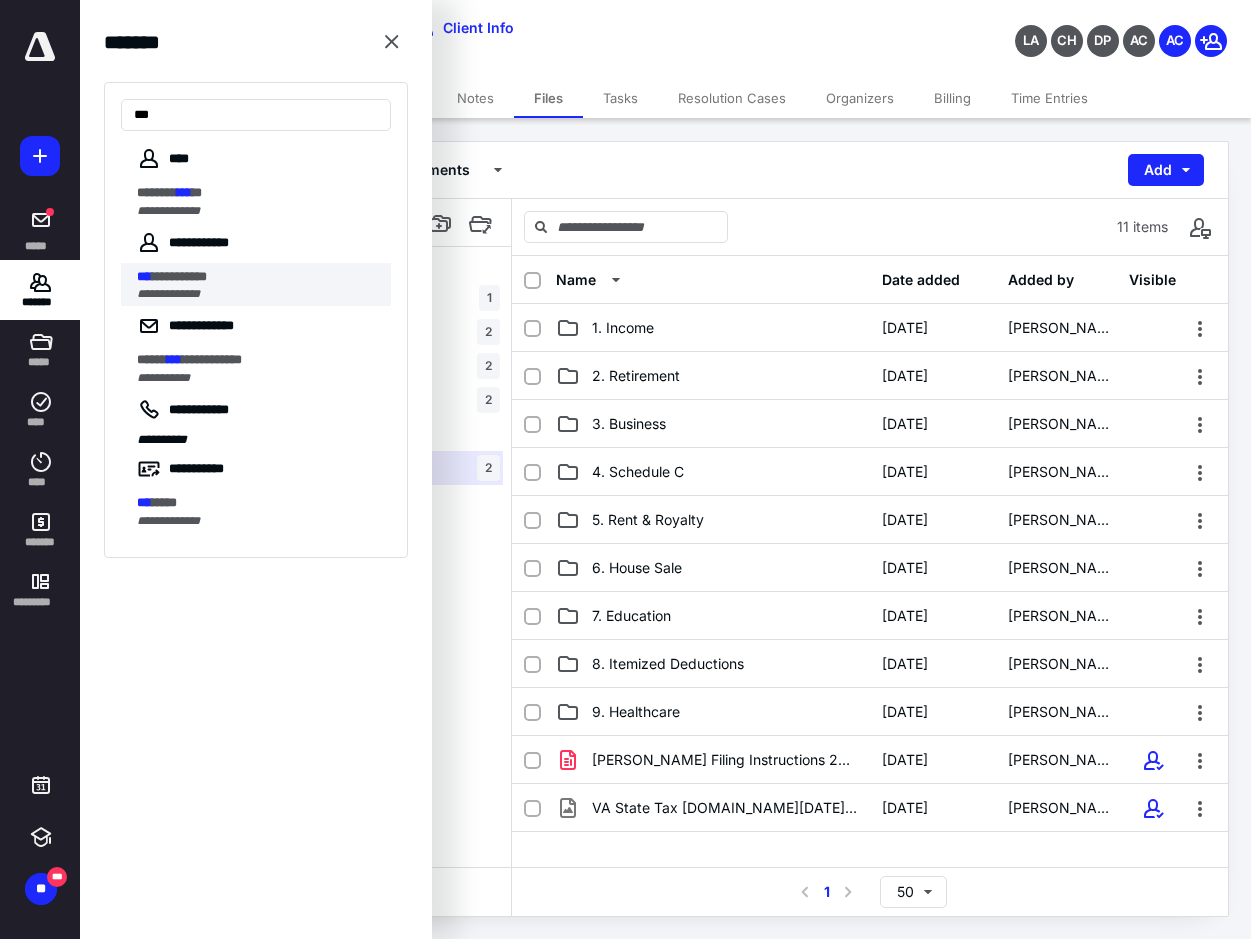 type on "***" 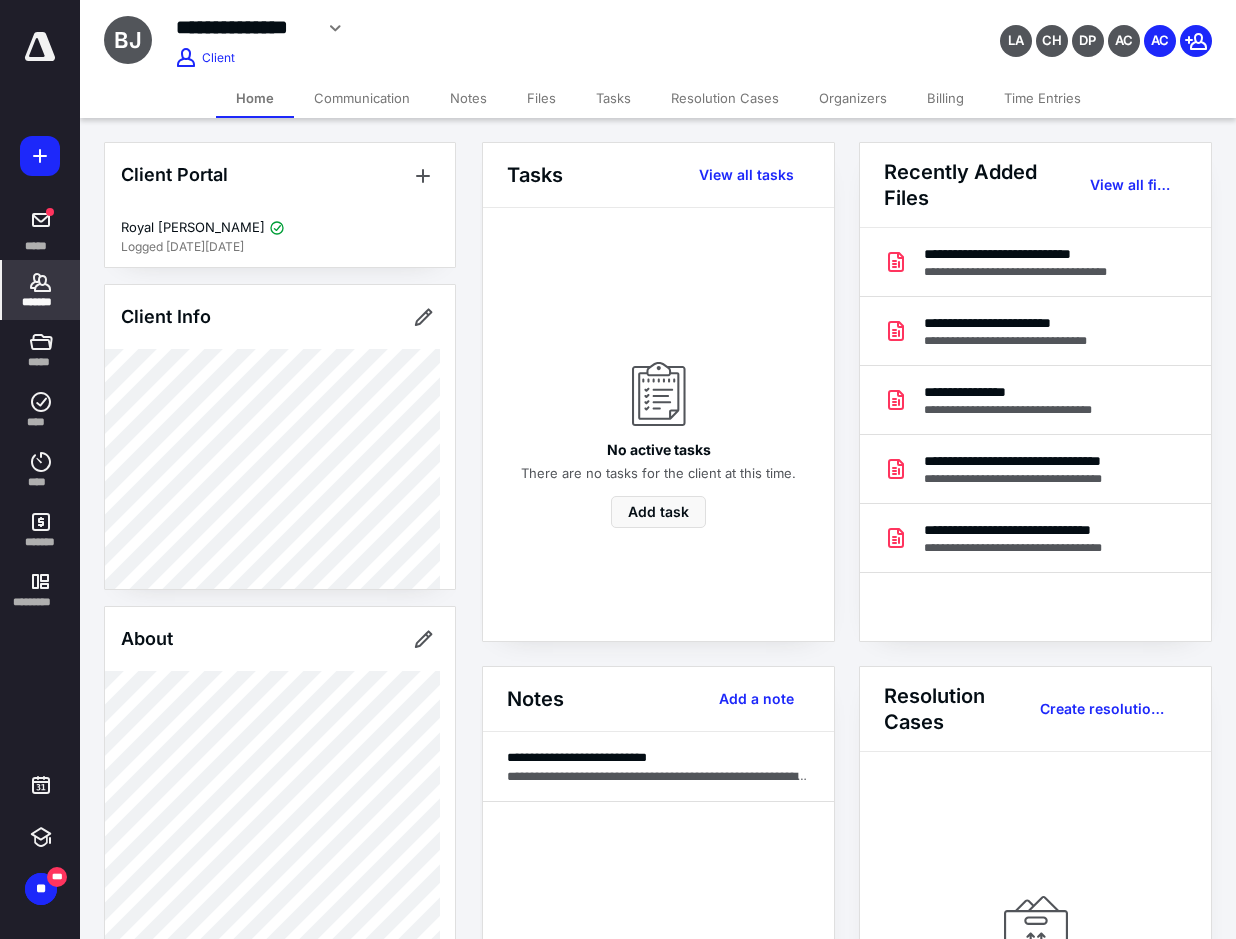 click on "Communication" at bounding box center (362, 98) 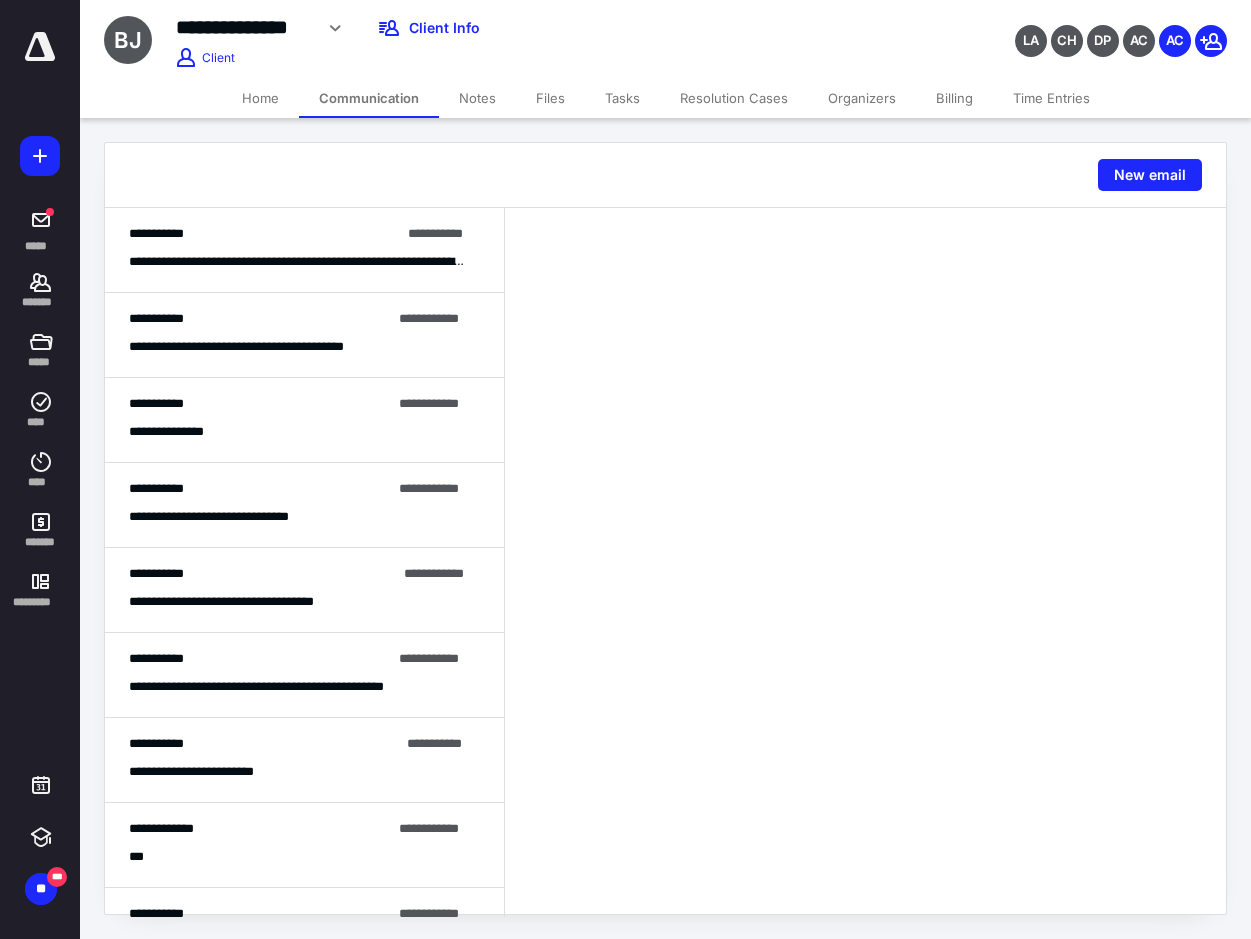click on "Notes" at bounding box center [477, 98] 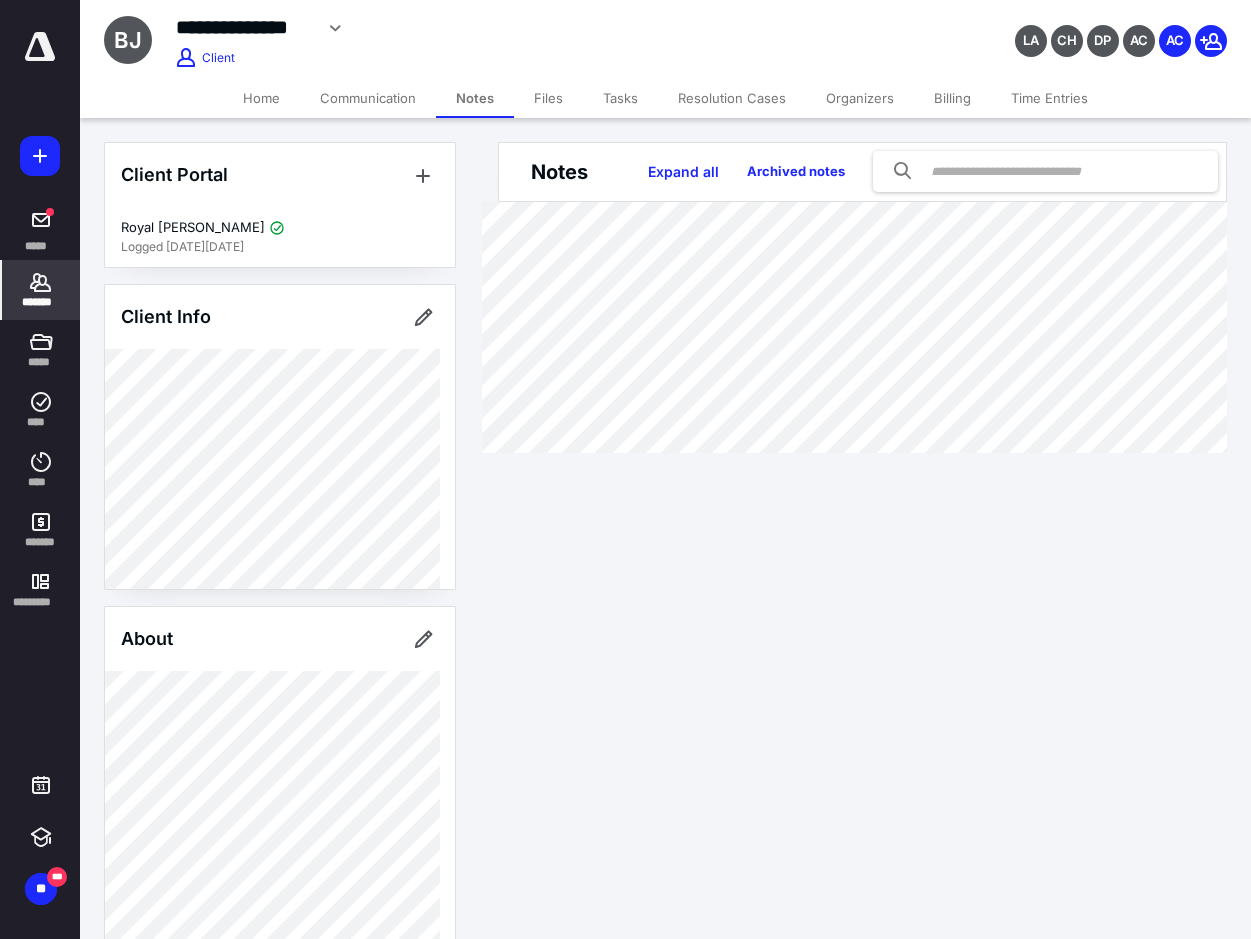 click on "Home" at bounding box center [261, 98] 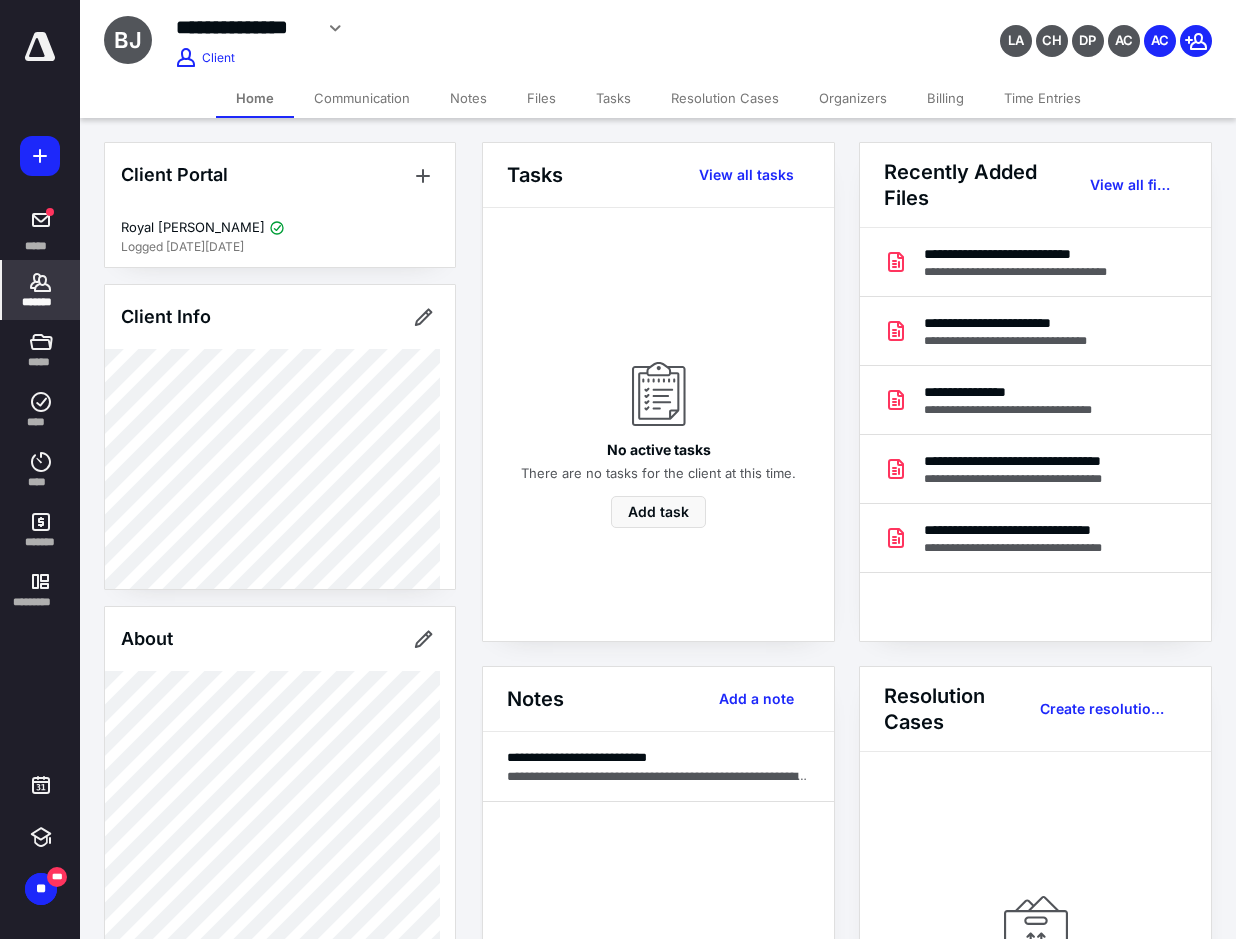 click on "**********" at bounding box center (847, 666) 